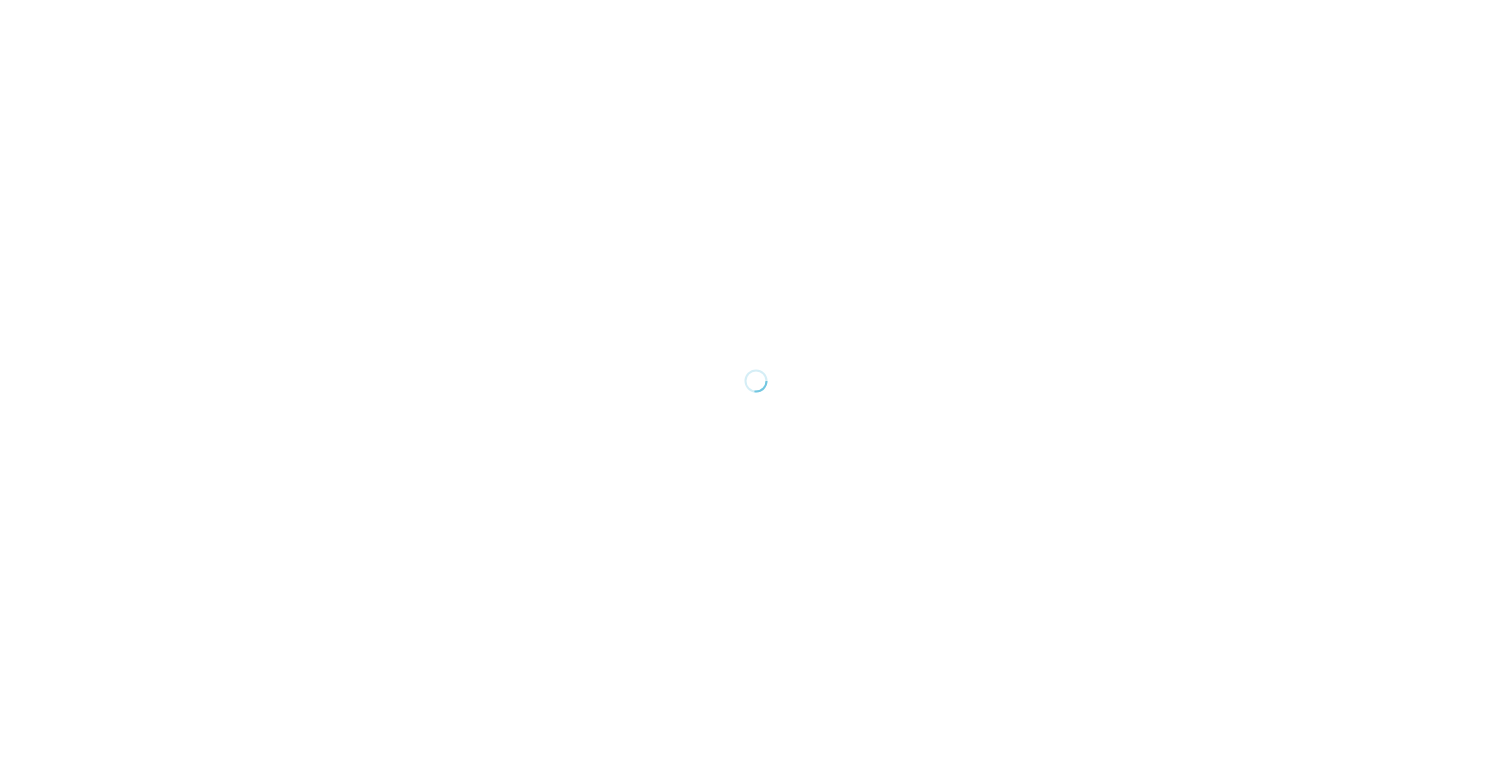 scroll, scrollTop: 0, scrollLeft: 0, axis: both 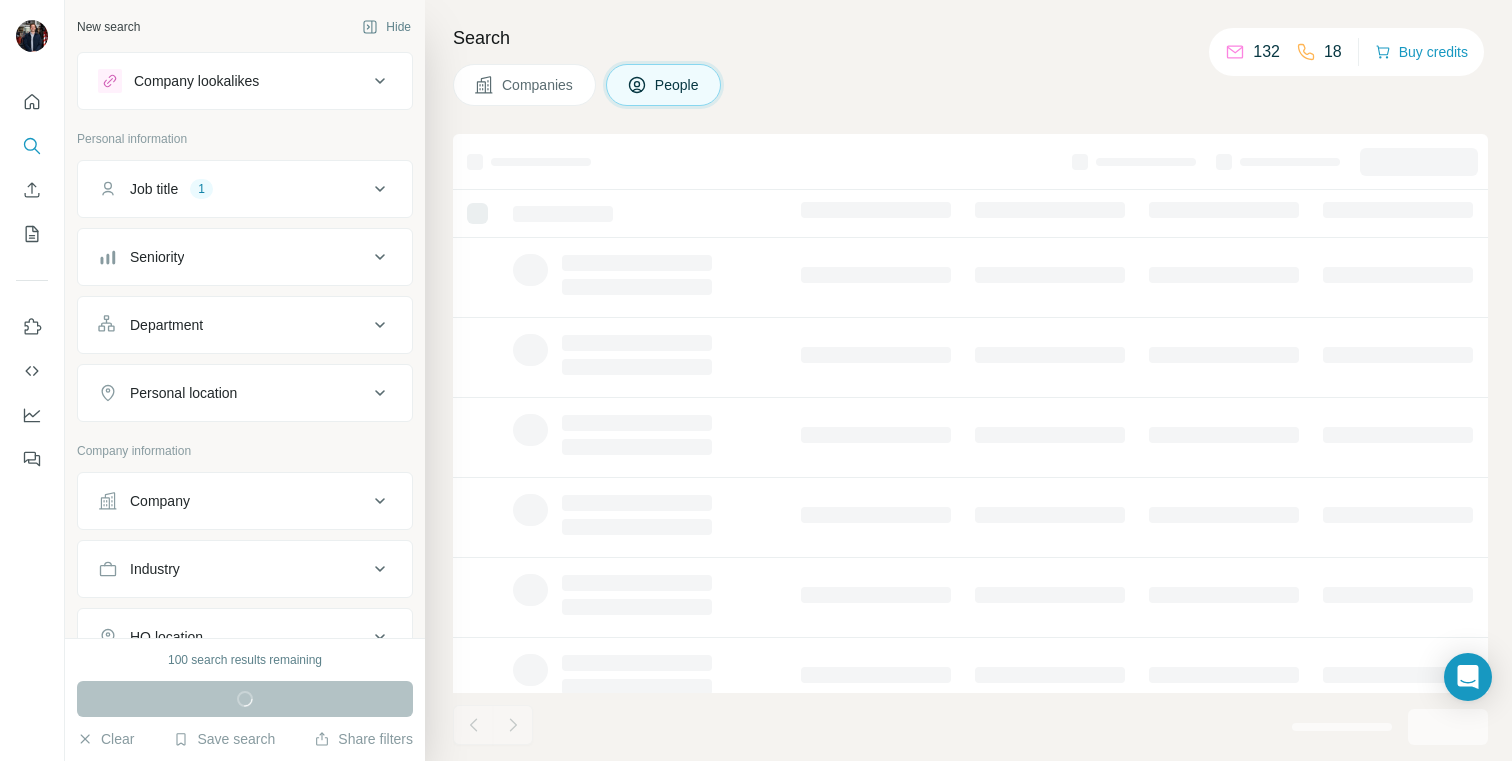 click on "Search" at bounding box center [970, 38] 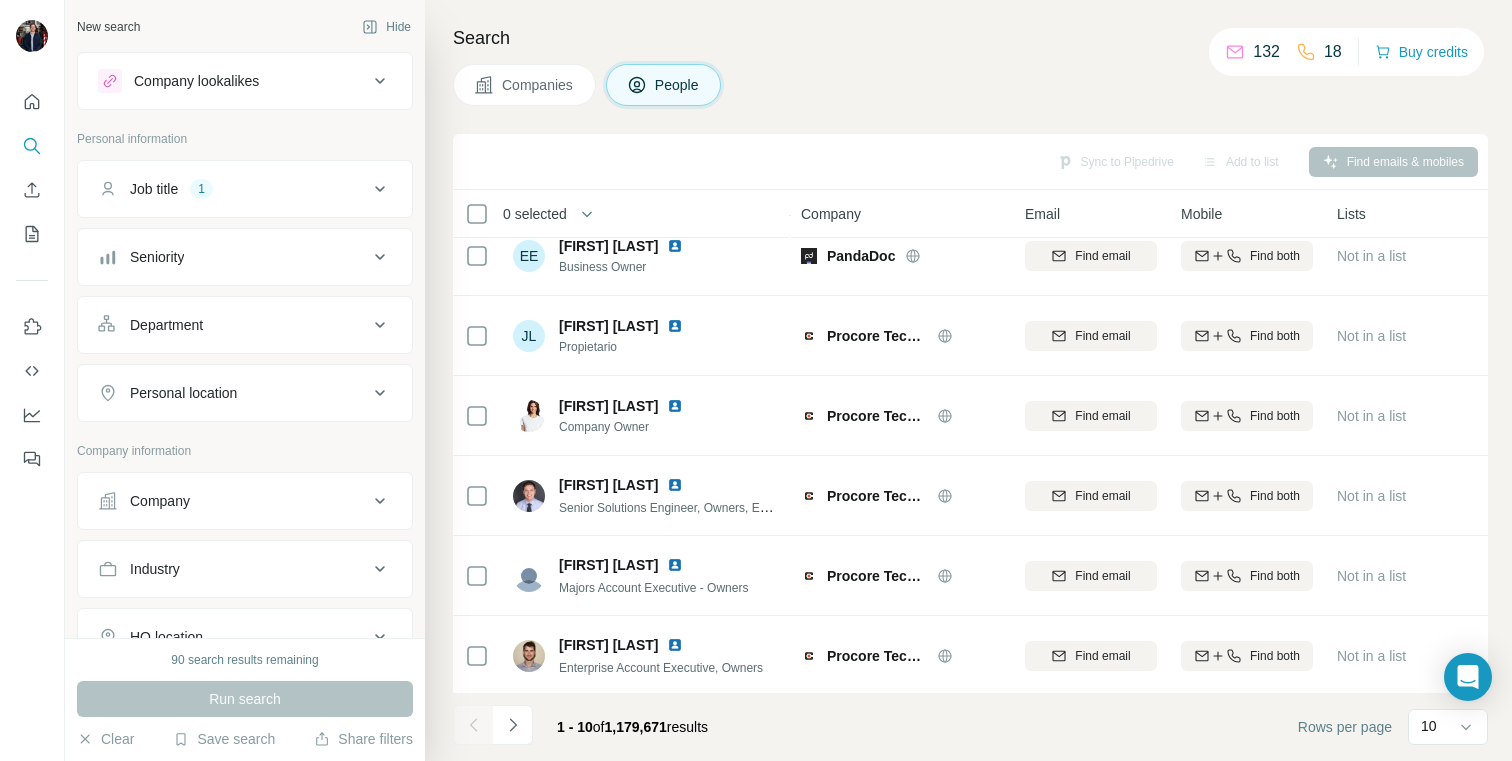 scroll, scrollTop: 0, scrollLeft: 0, axis: both 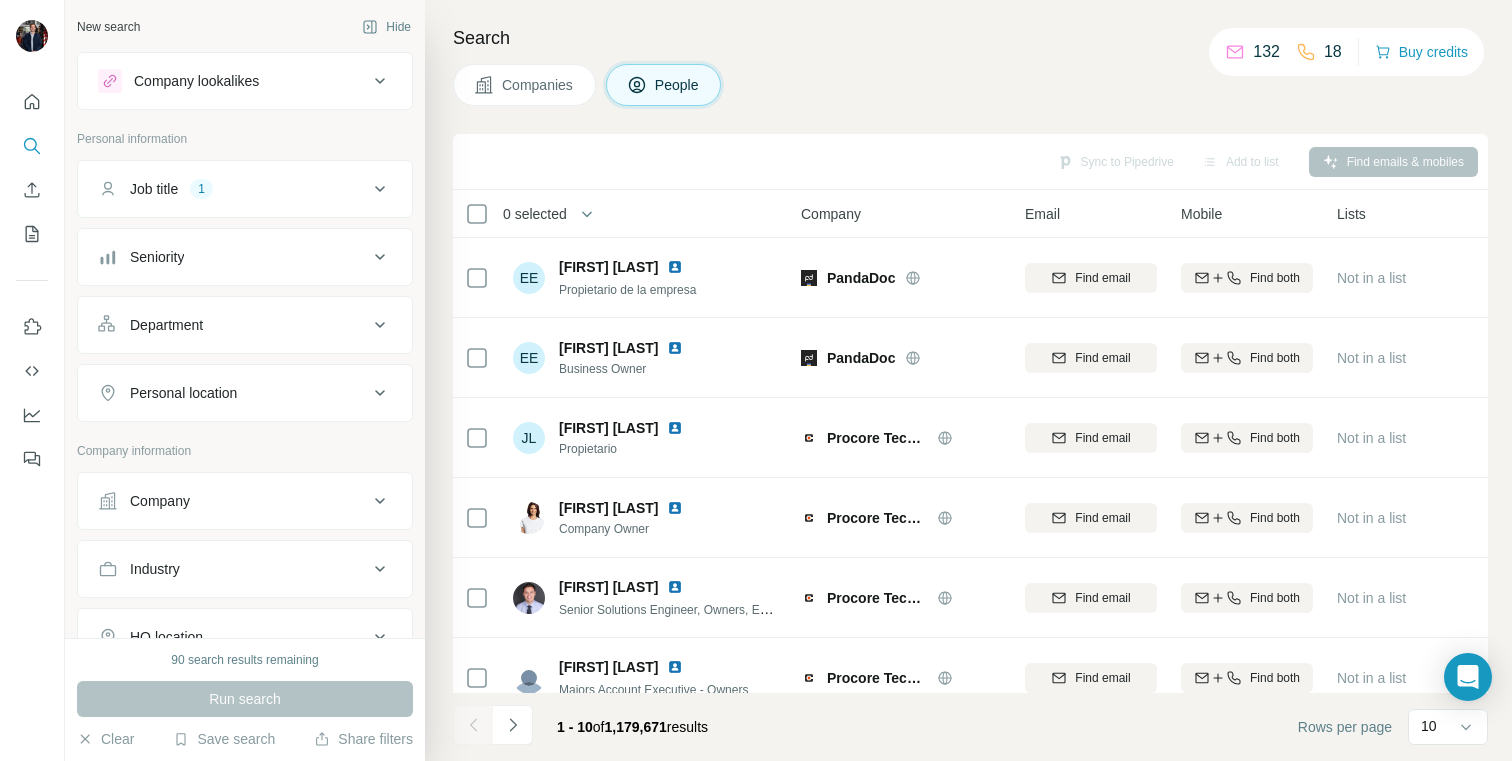 click 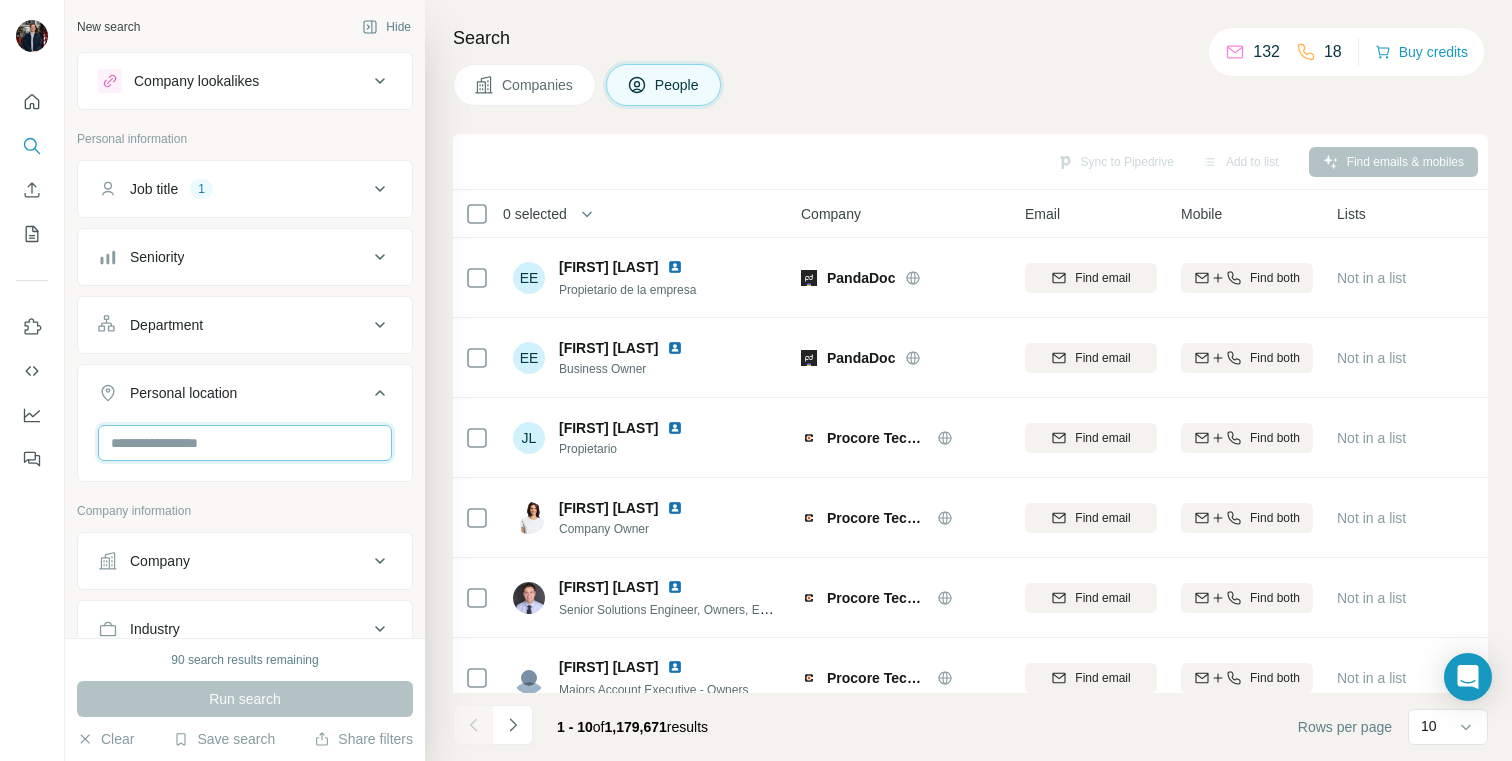 click at bounding box center (245, 443) 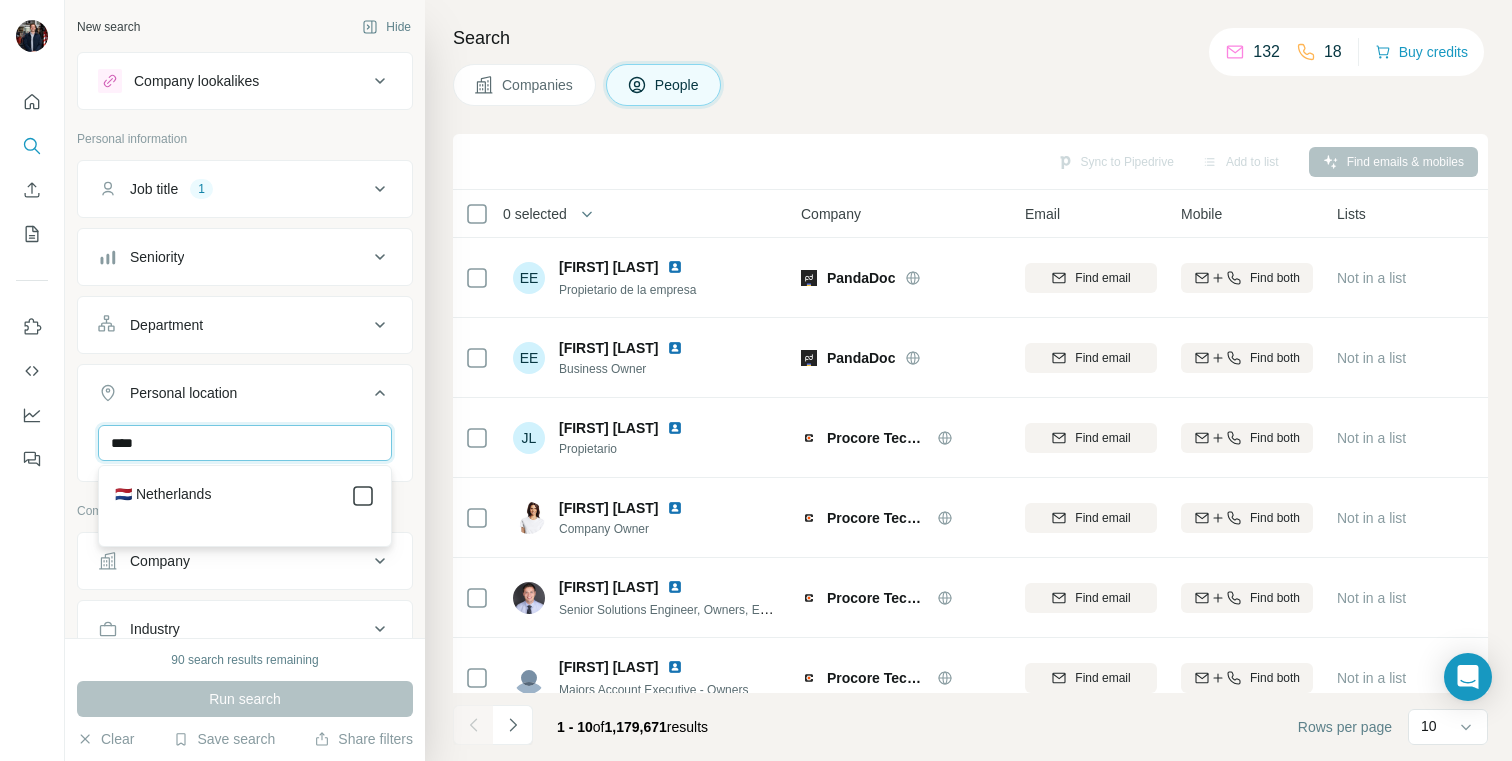 type on "****" 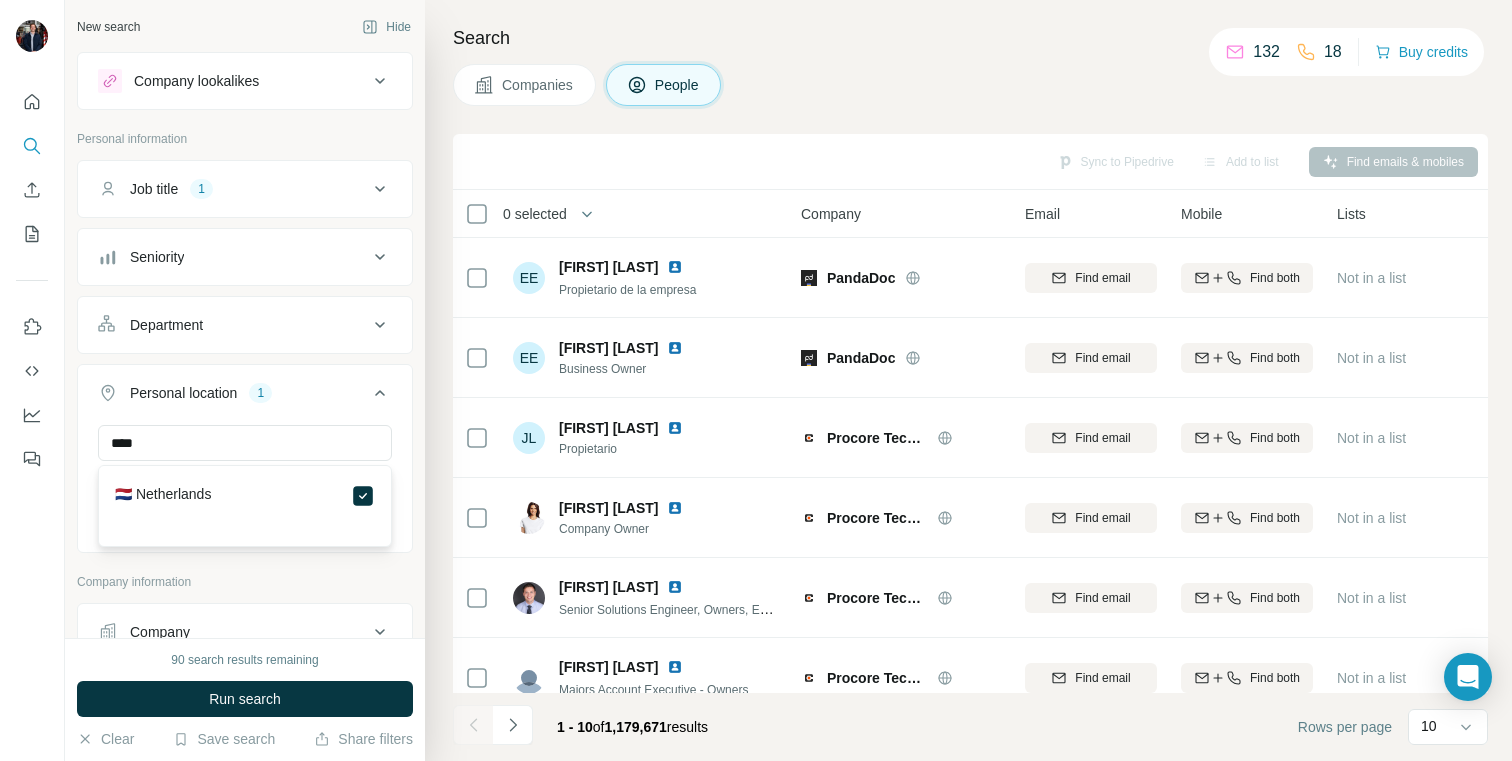type 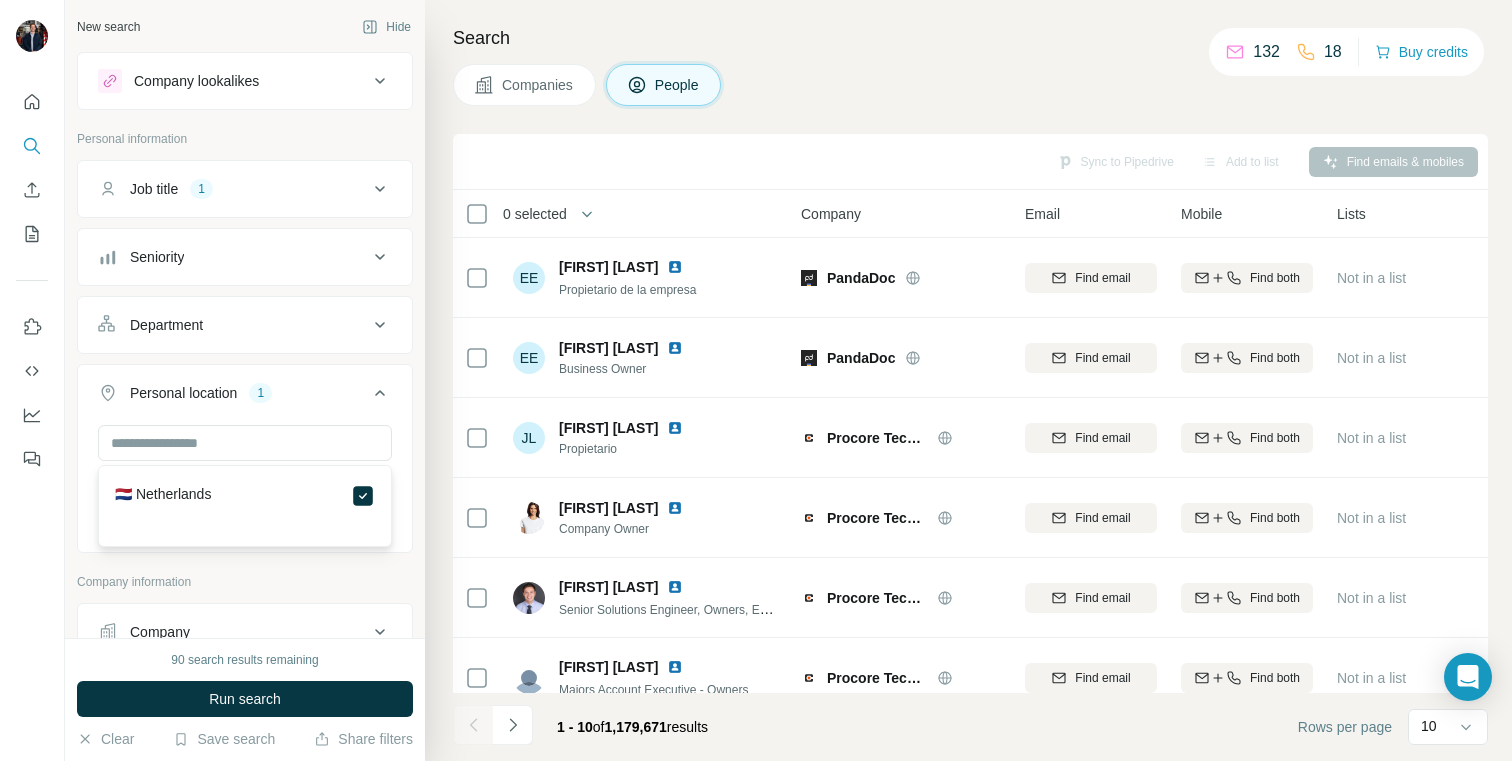 click on "Personal information Job title 1 Seniority Department Personal location 1 [STATE] Clear all Company information Company Industry HQ location Annual revenue ($) Employees (size) Technologies Keywords" at bounding box center [245, 319] 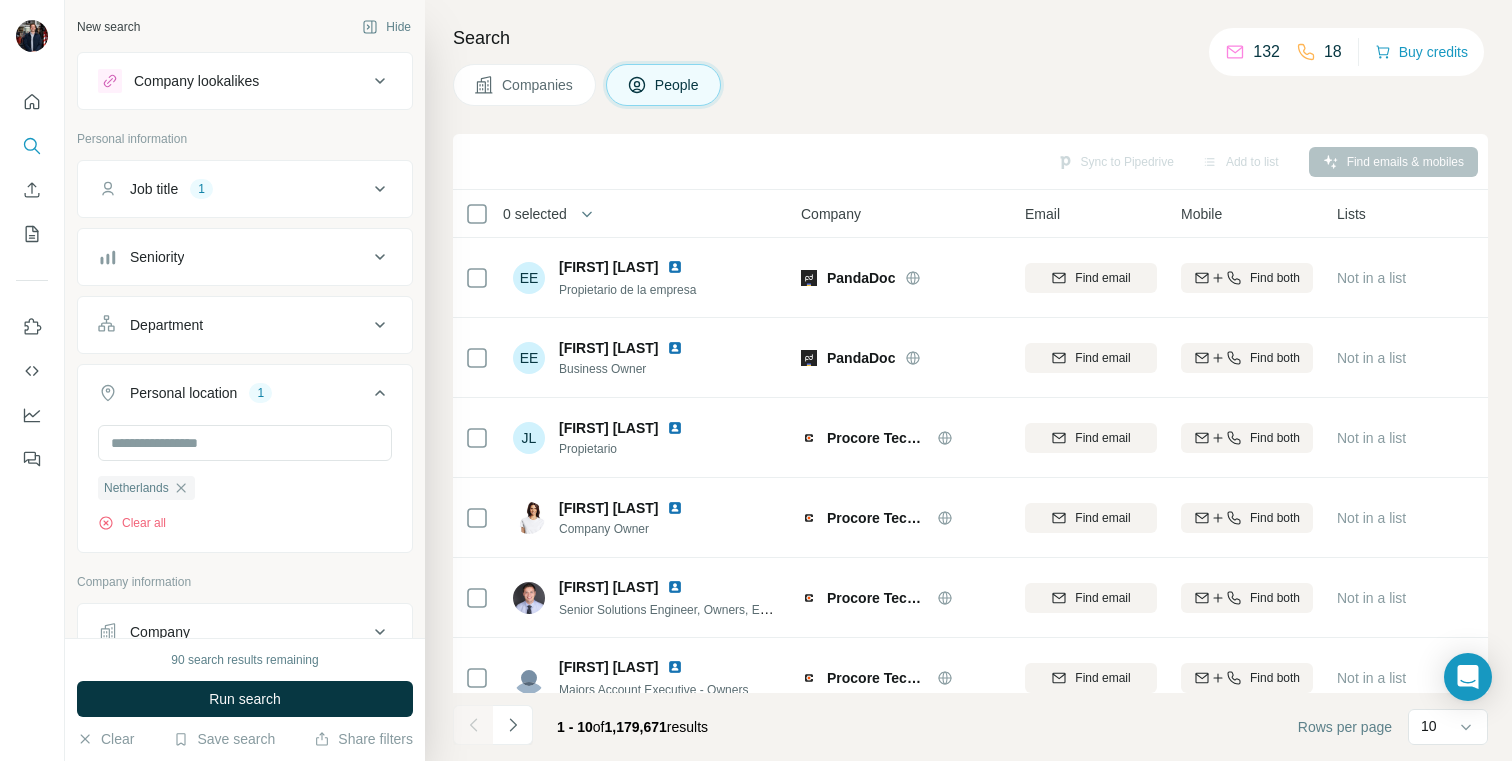 click on "Job title 1" at bounding box center (245, 189) 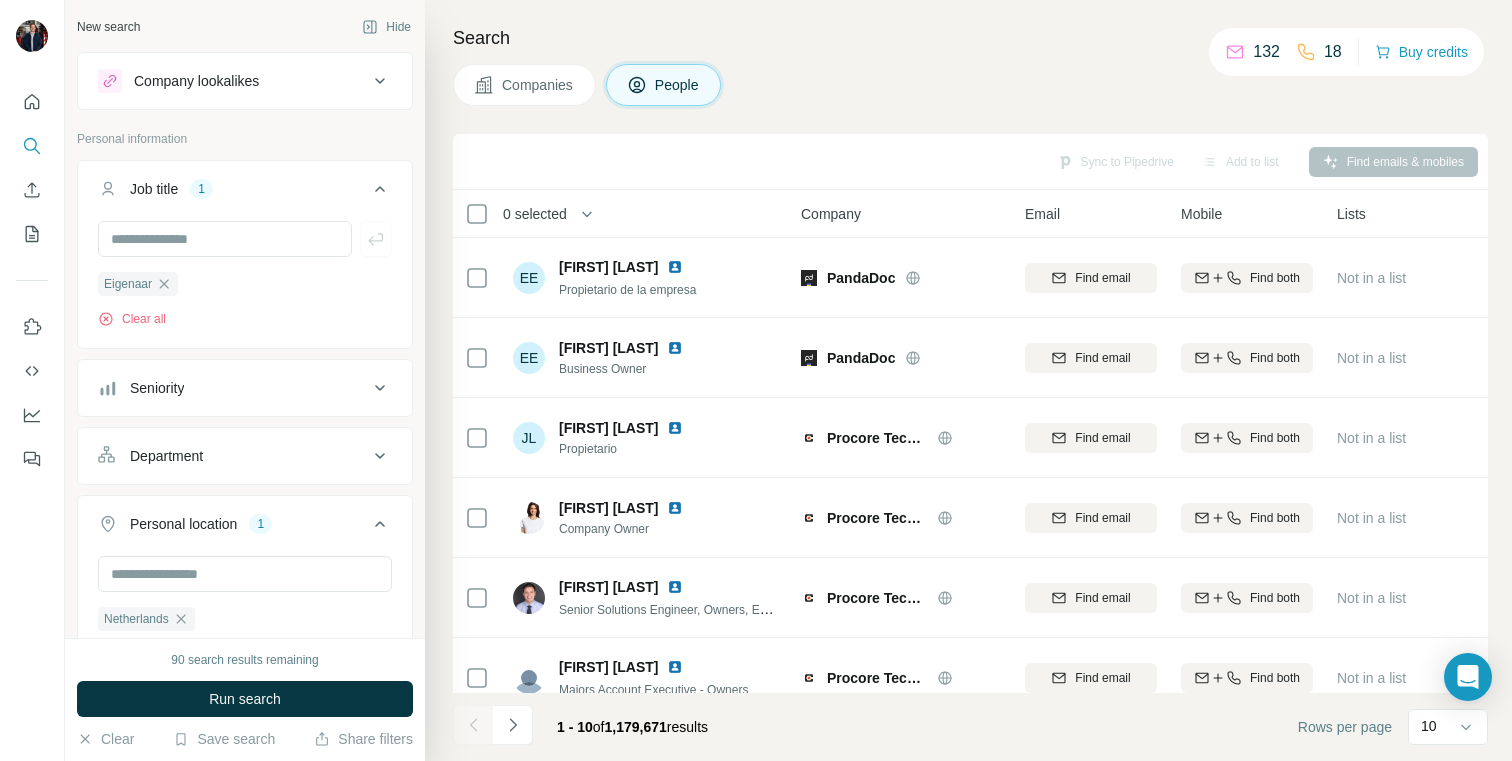 click on "Job title 1" at bounding box center [245, 193] 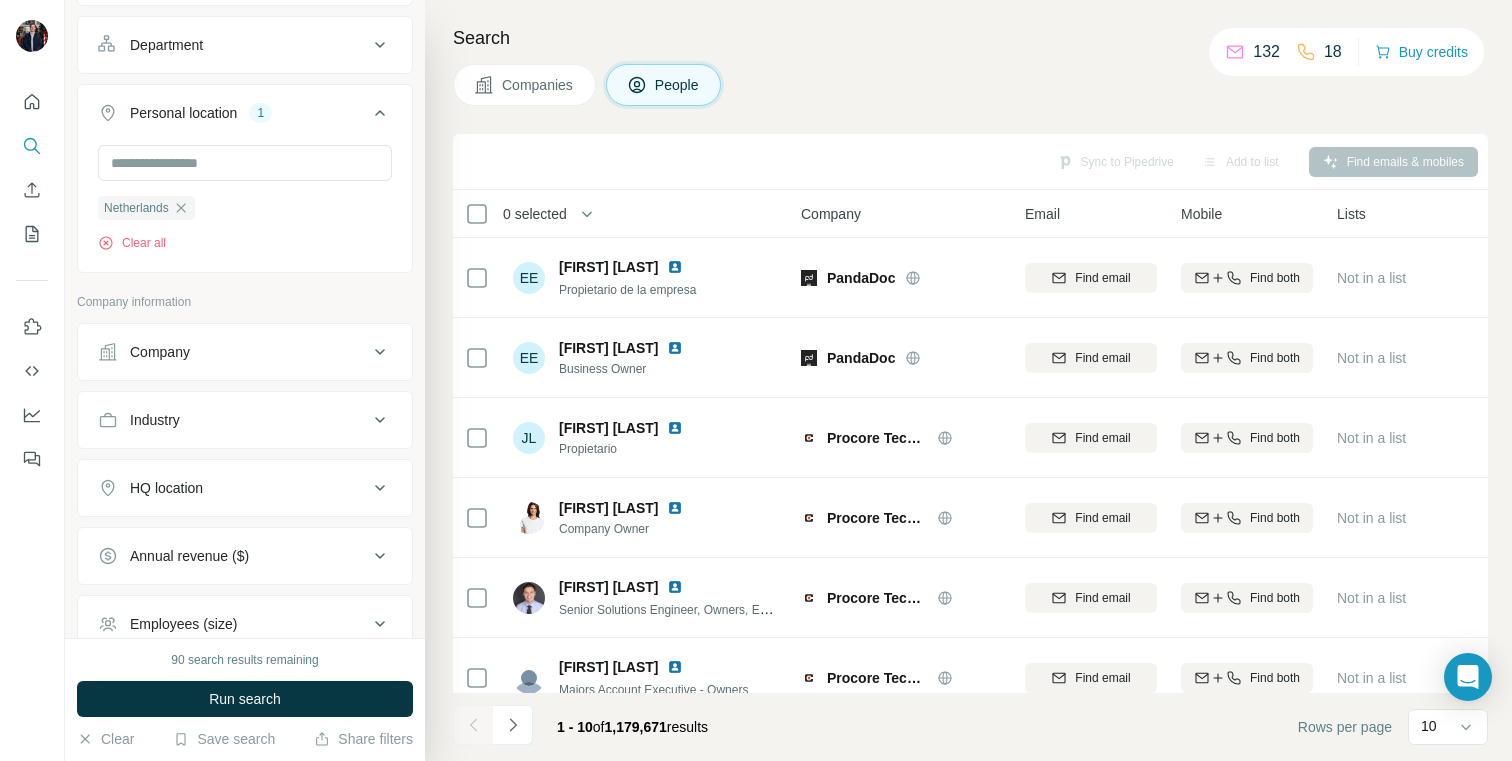 scroll, scrollTop: 285, scrollLeft: 0, axis: vertical 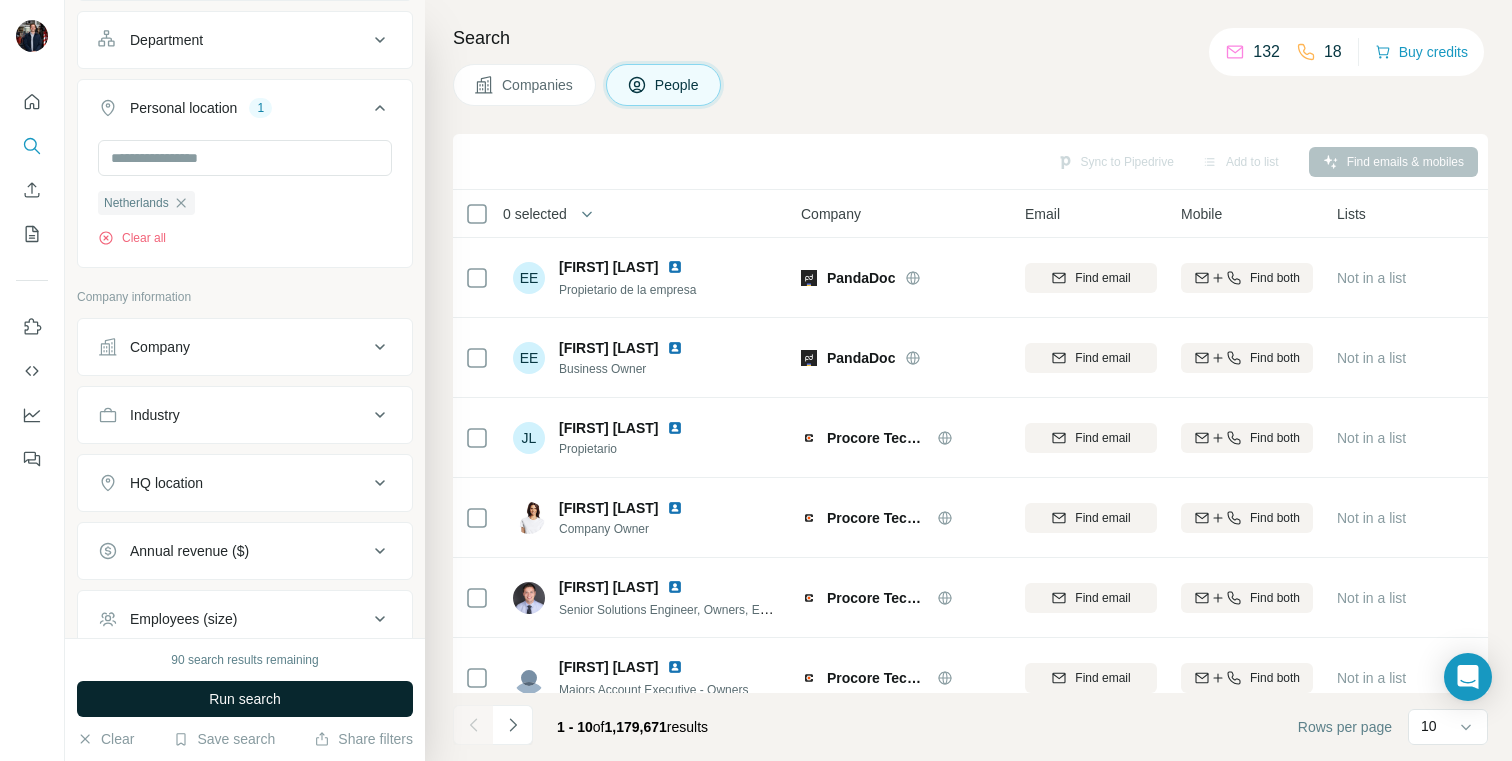 click on "Run search" at bounding box center [245, 699] 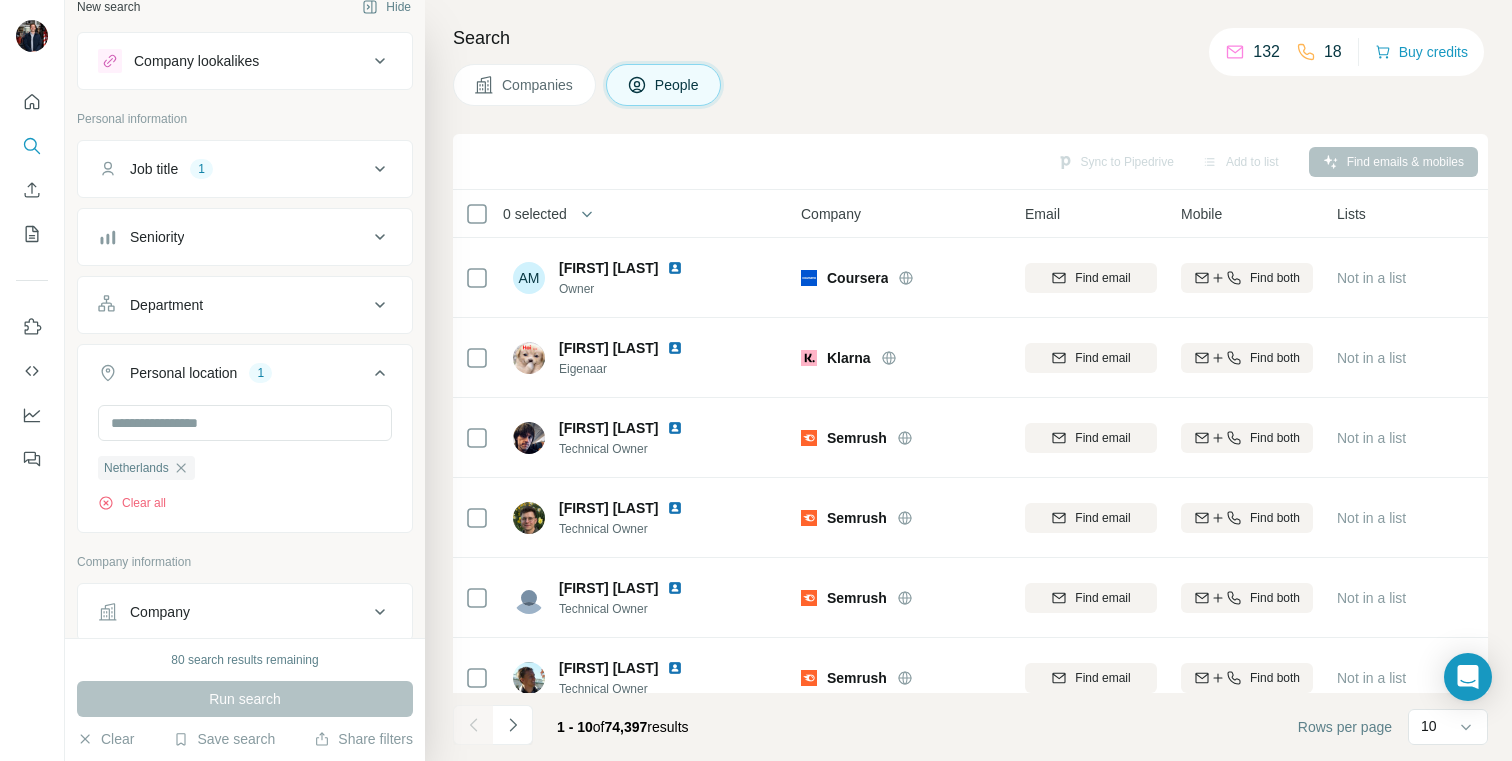 scroll, scrollTop: 0, scrollLeft: 0, axis: both 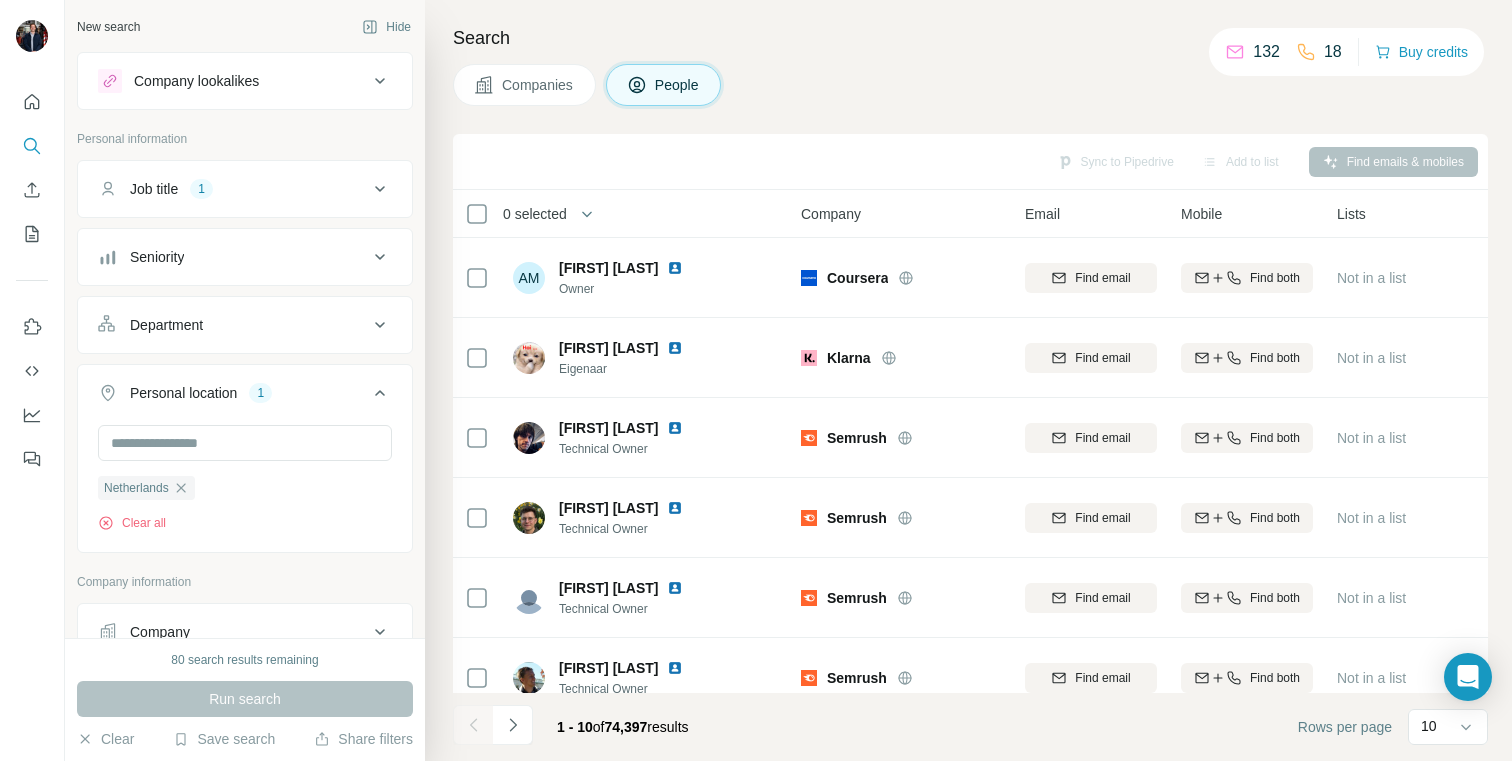click 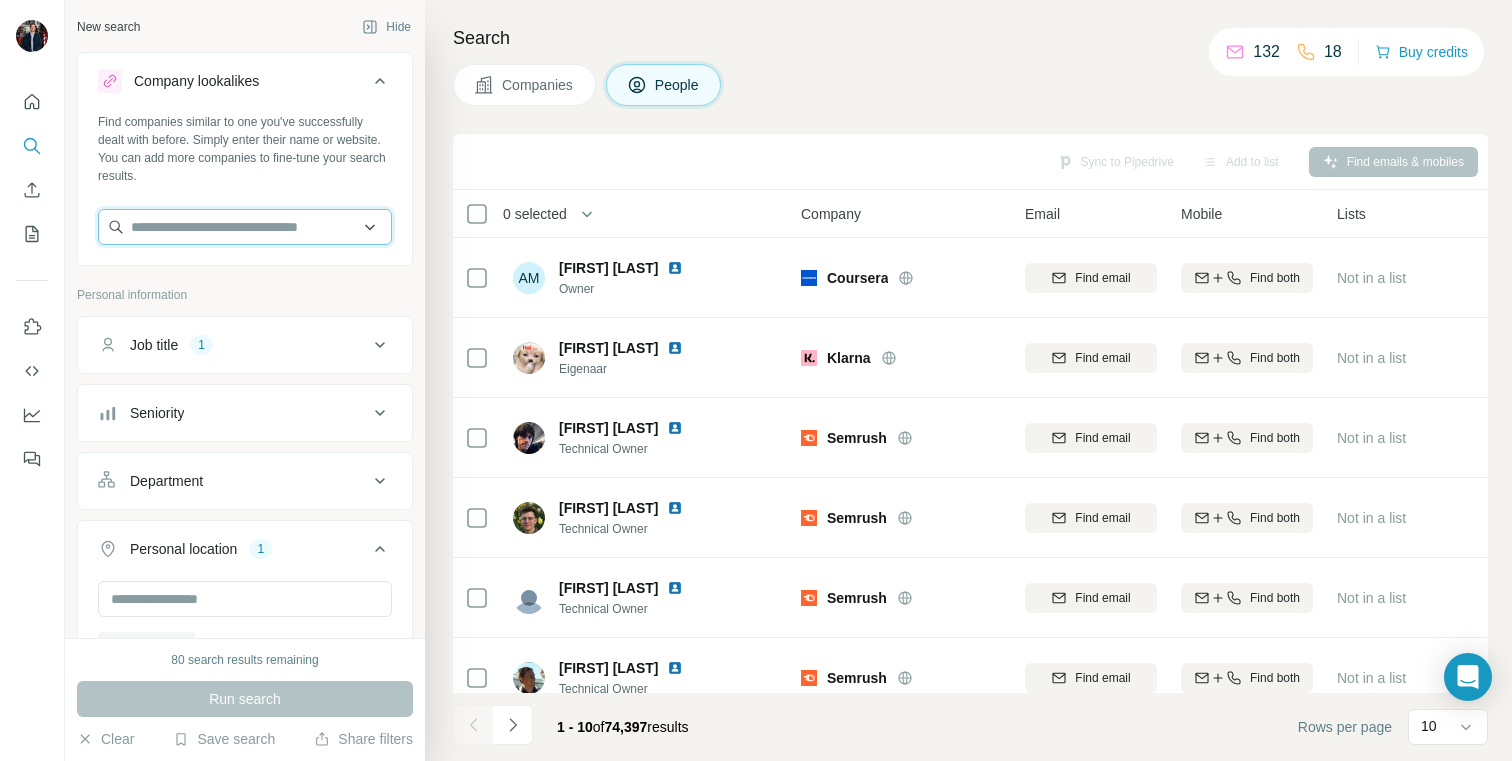 click at bounding box center [245, 227] 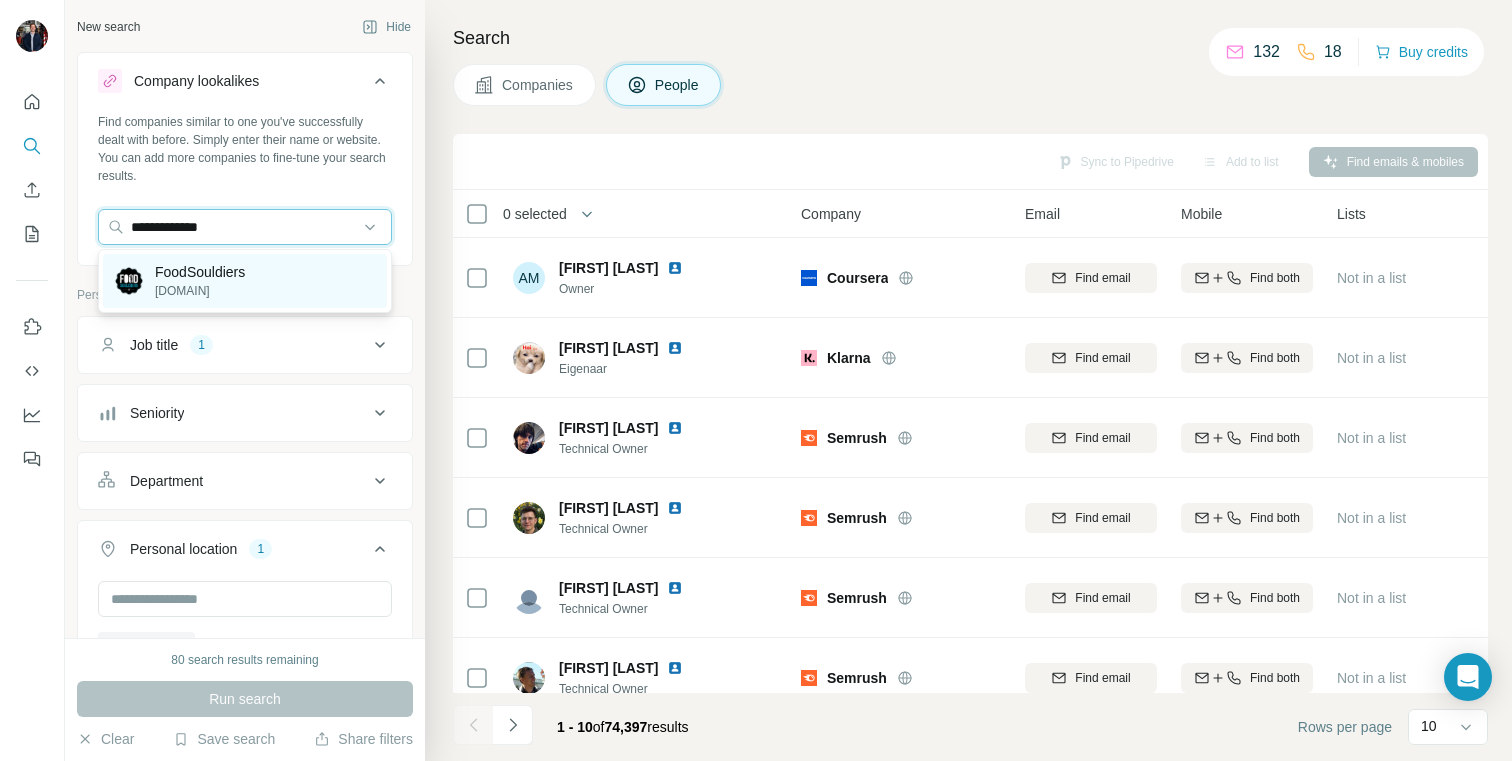 type on "**********" 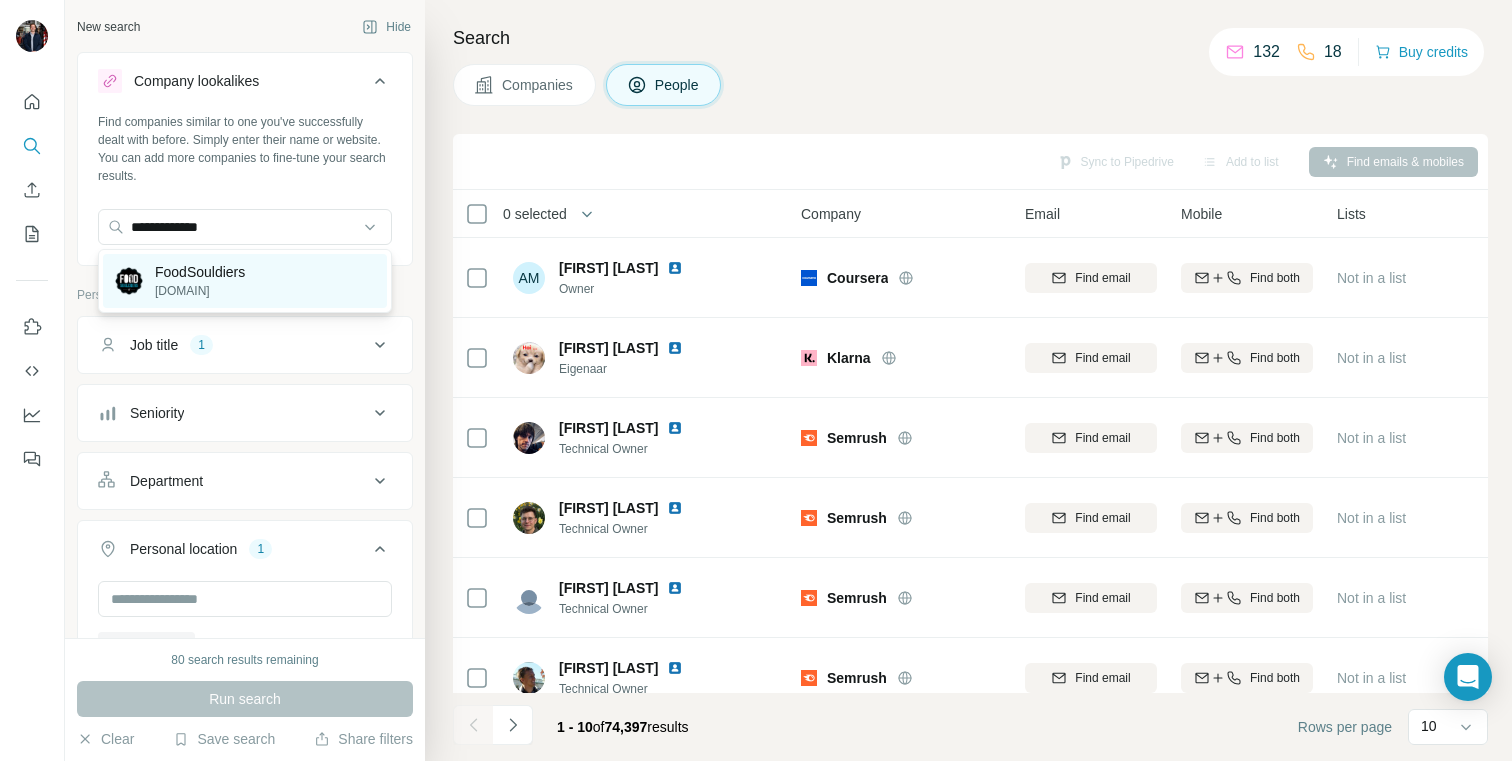click on "[DOMAIN]" at bounding box center (200, 291) 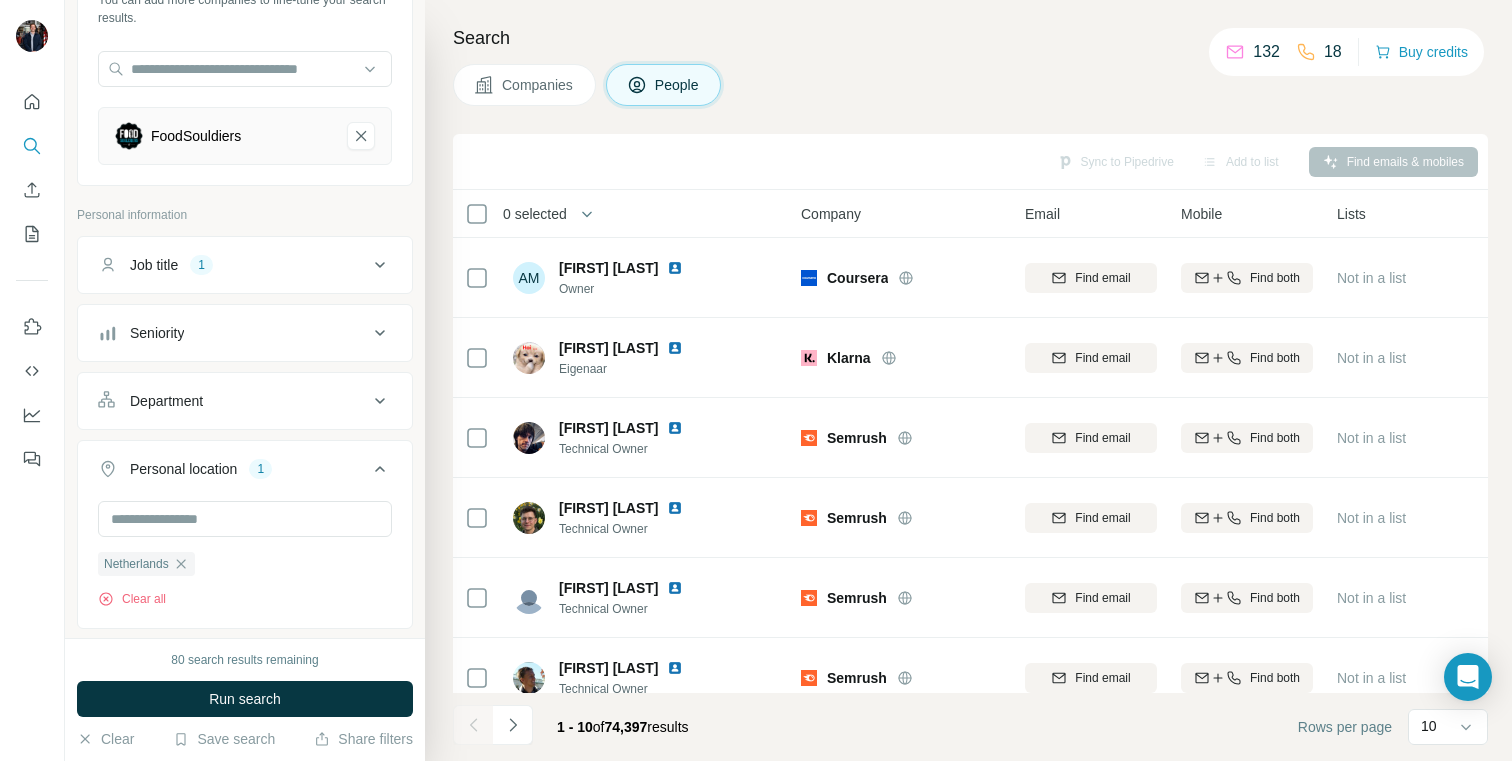 scroll, scrollTop: 166, scrollLeft: 0, axis: vertical 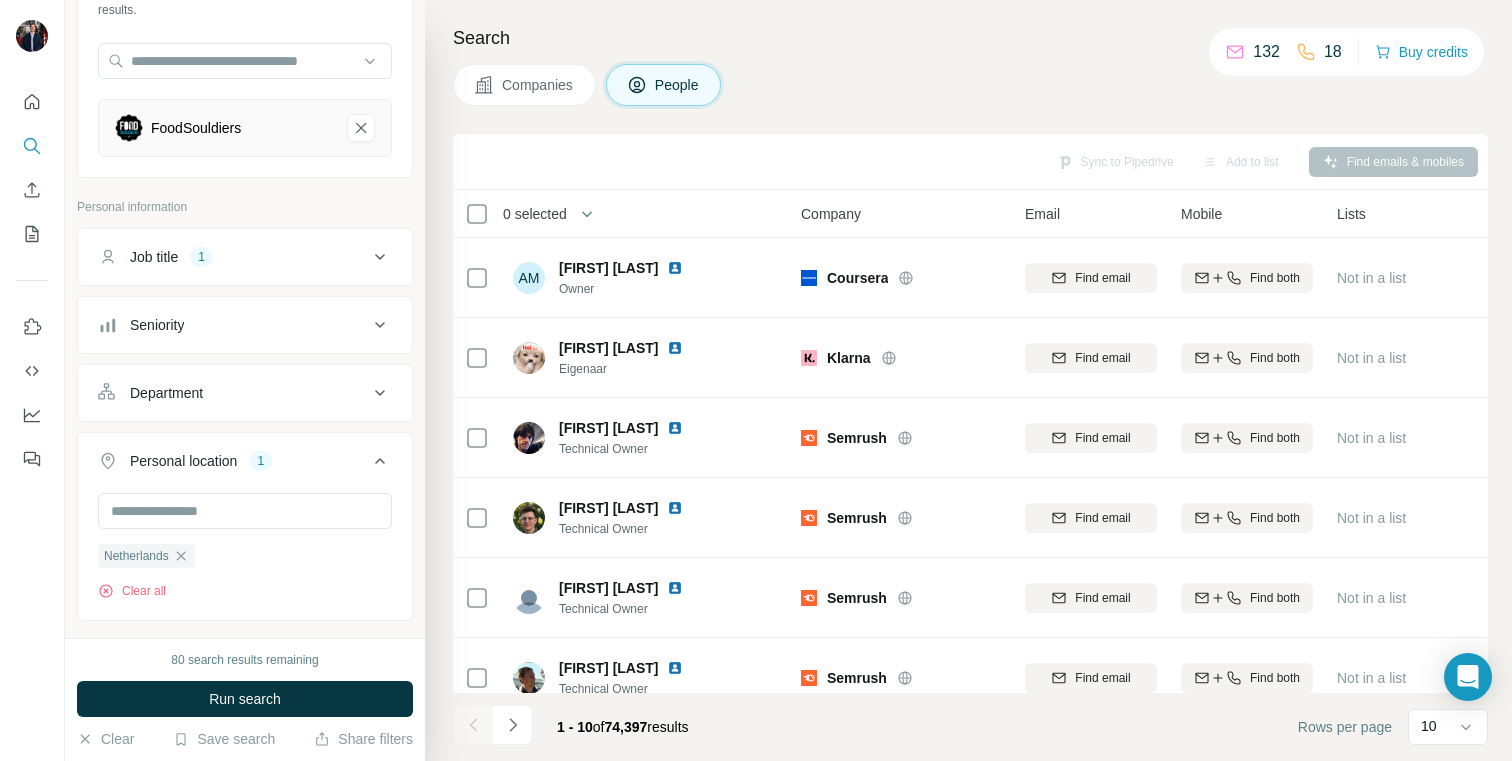 click on "Job title 1" at bounding box center [233, 257] 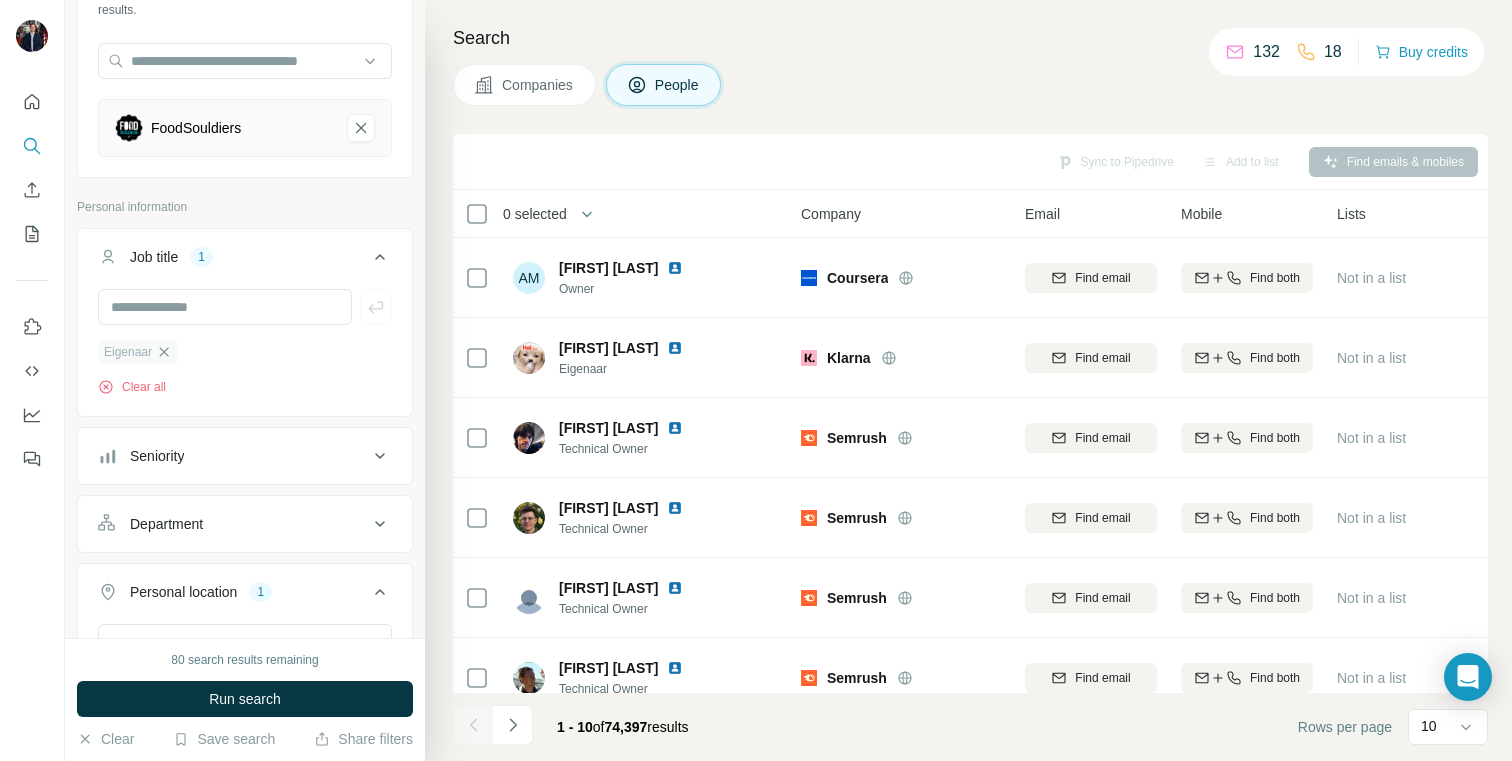 click 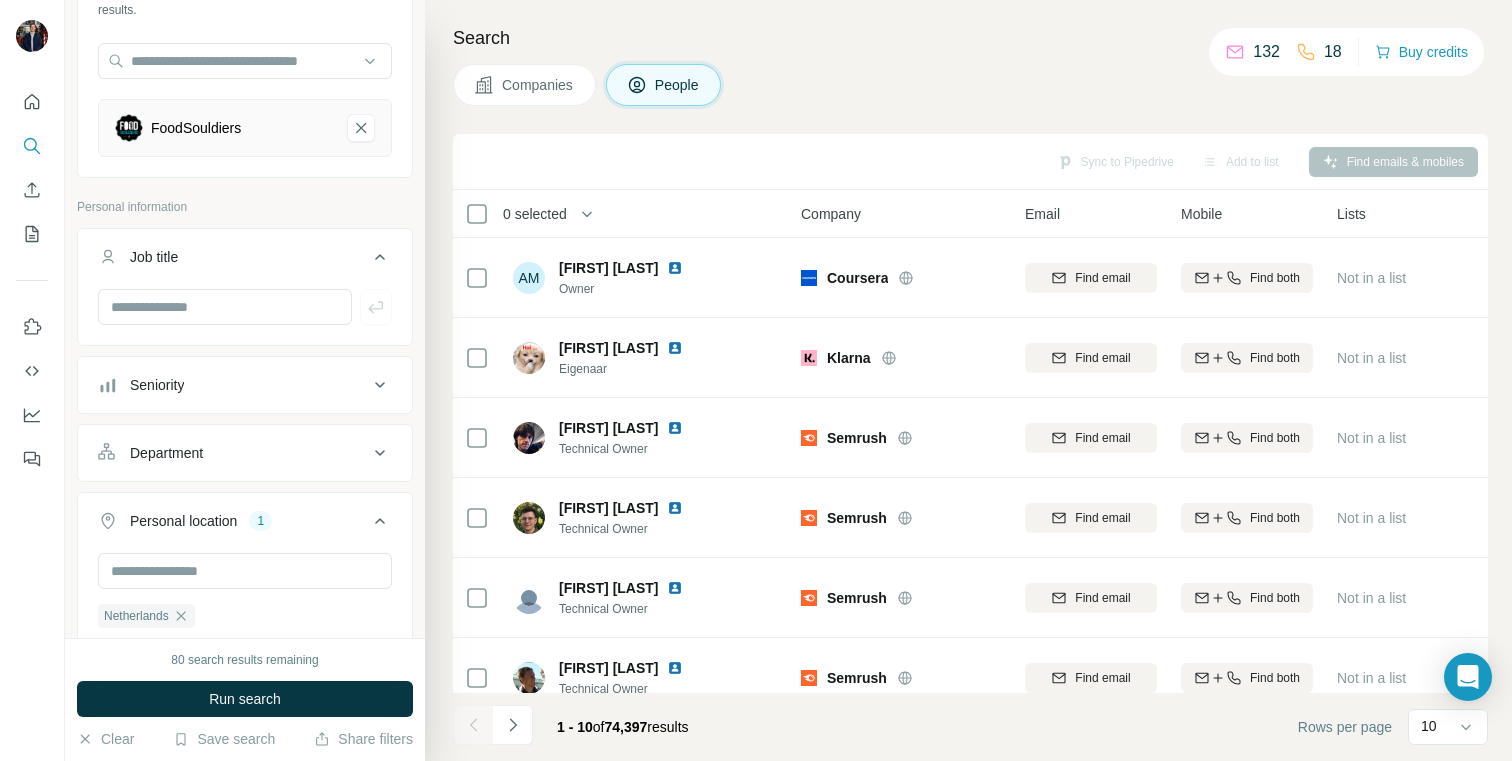click on "Personal information Job title Seniority Department Personal location 1 [STATE] Clear all Company information Company Industry HQ location Annual revenue ($) Employees (size) Technologies Keywords" at bounding box center [245, 541] 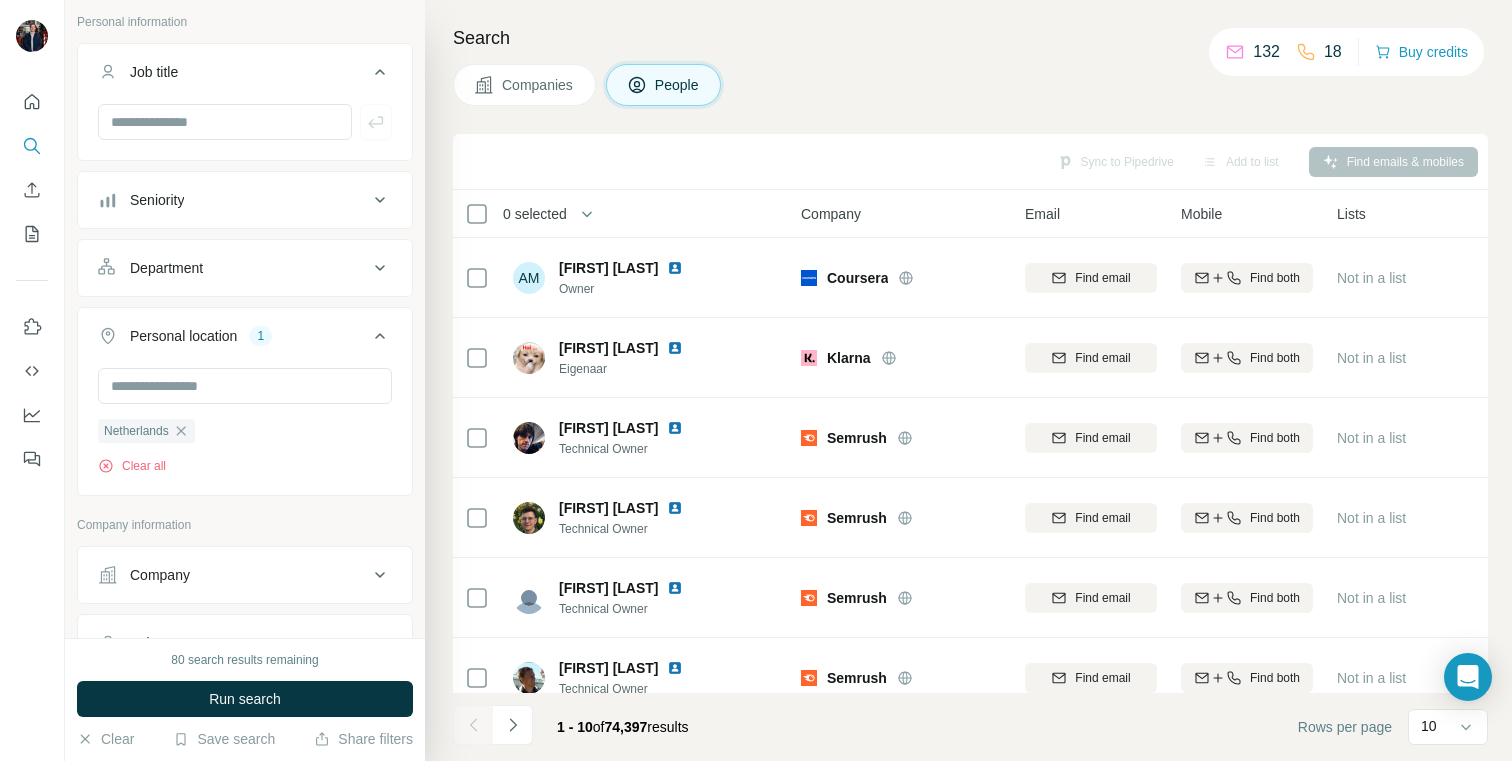 scroll, scrollTop: 352, scrollLeft: 0, axis: vertical 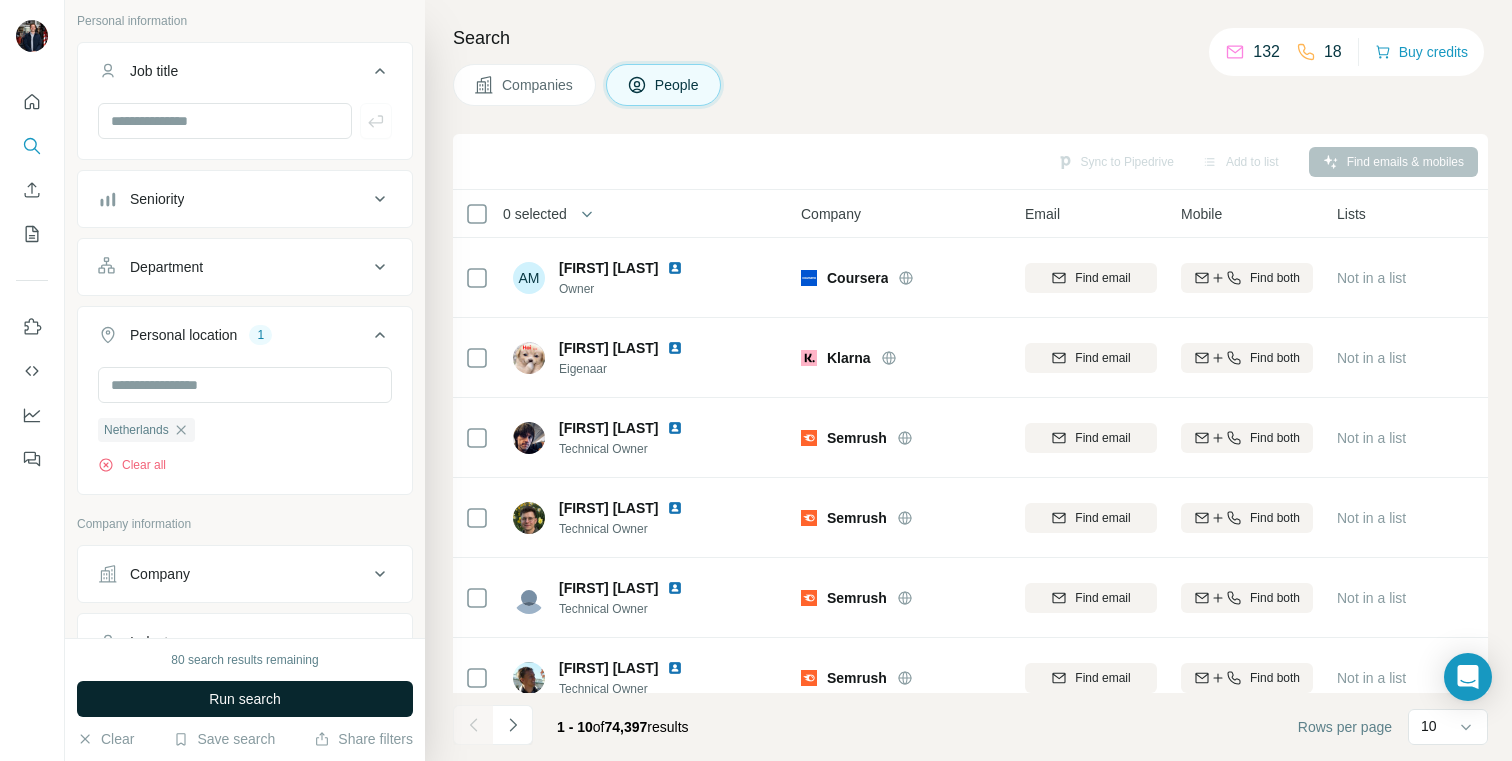 click on "Run search" at bounding box center [245, 699] 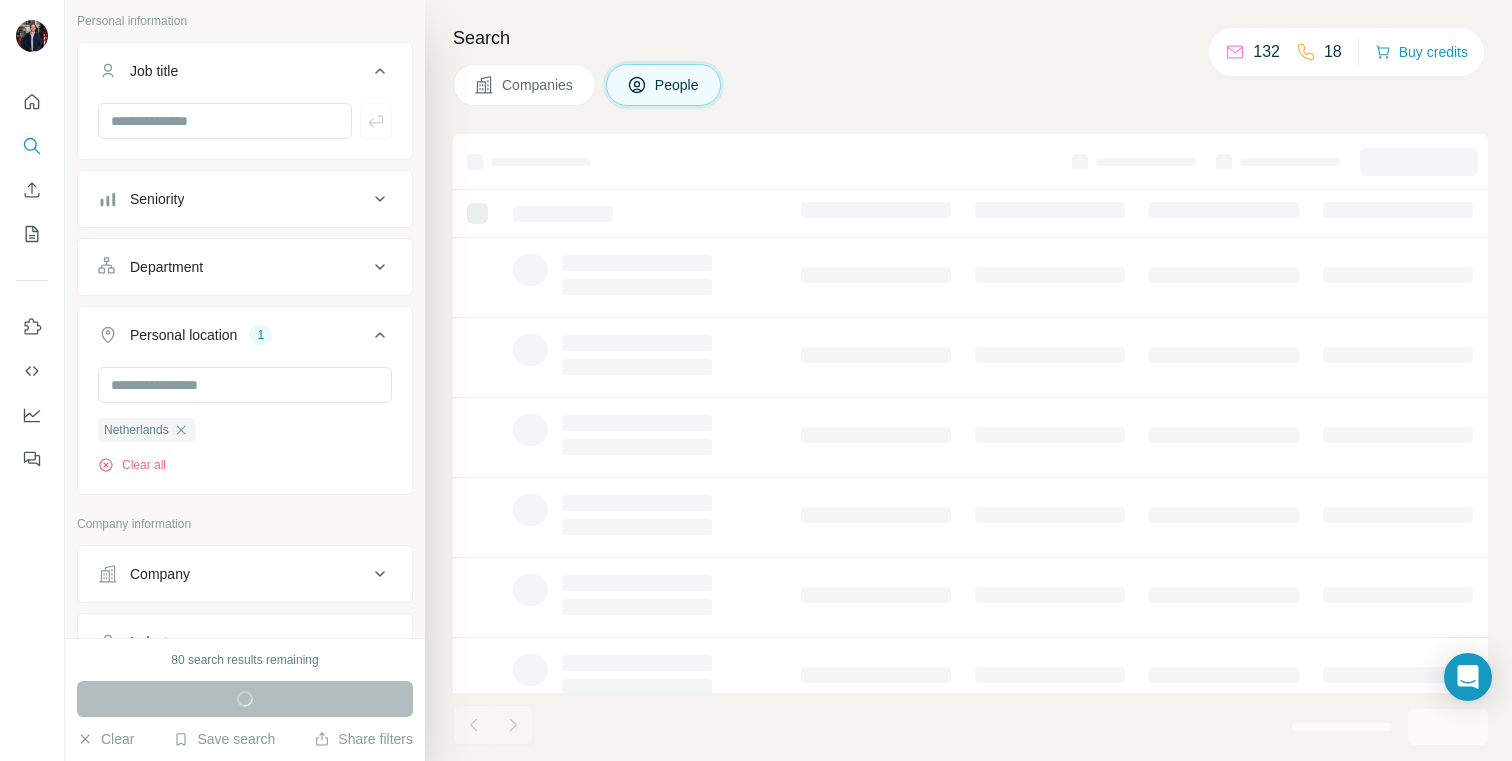 scroll, scrollTop: 461, scrollLeft: 0, axis: vertical 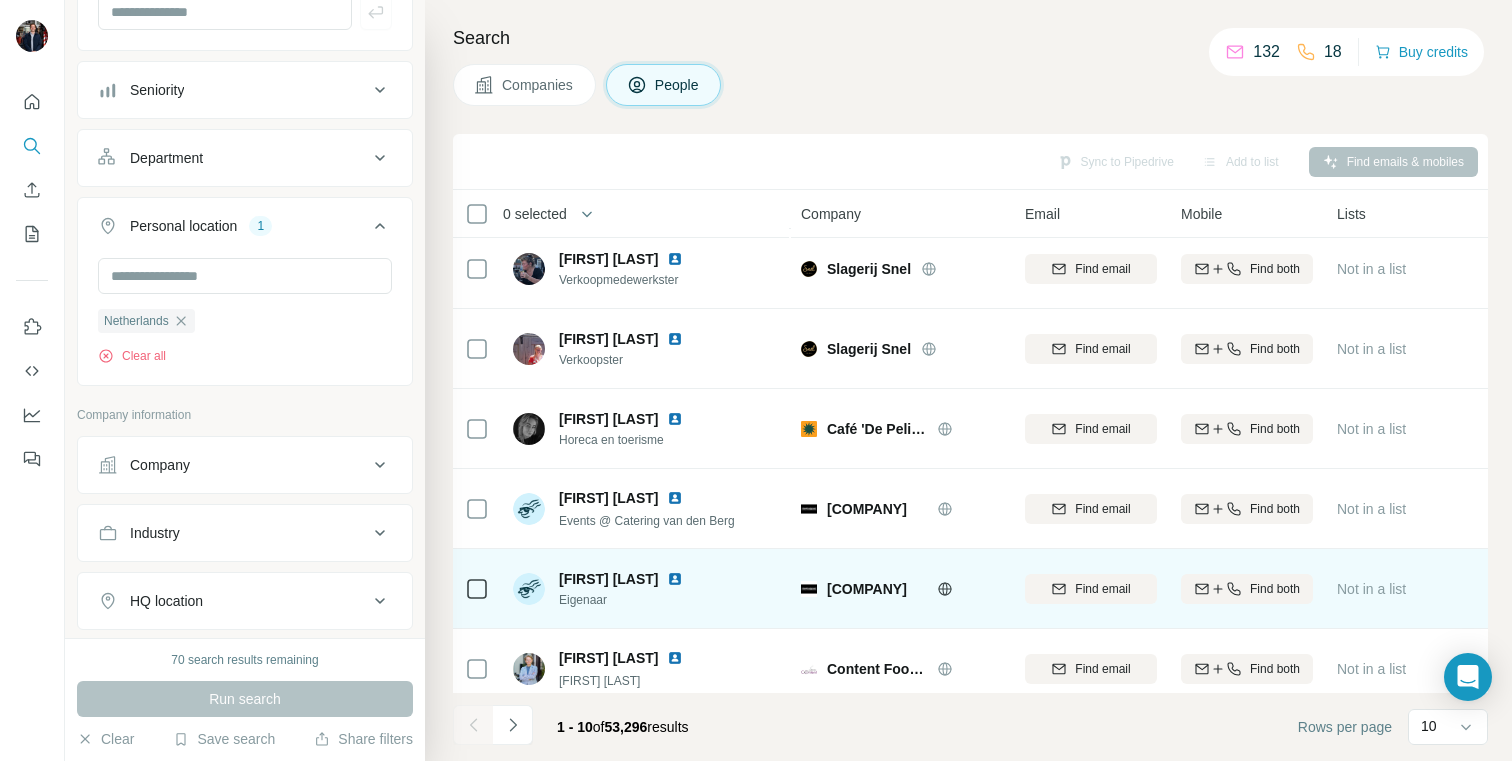 click at bounding box center [675, 579] 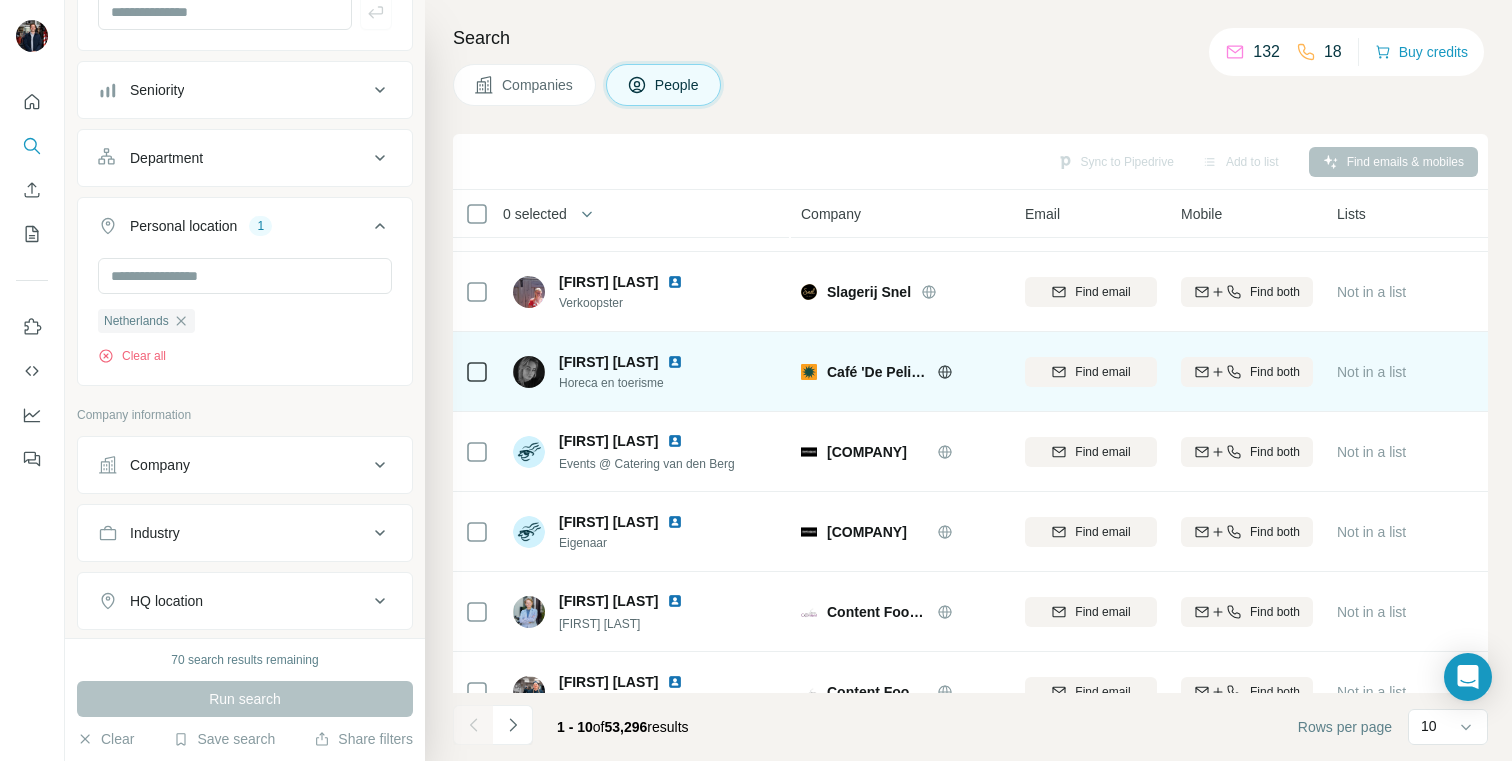 scroll, scrollTop: 161, scrollLeft: 0, axis: vertical 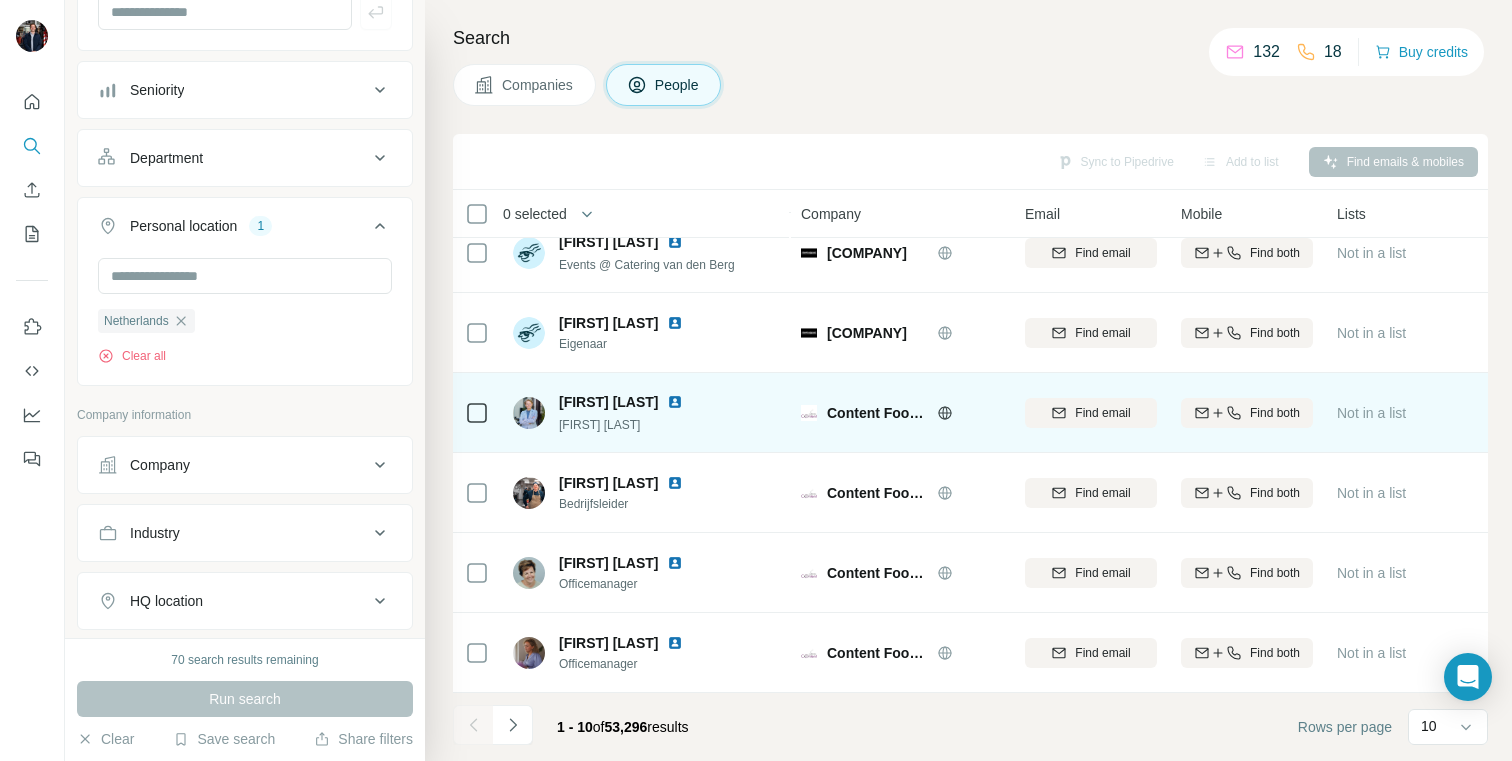 click 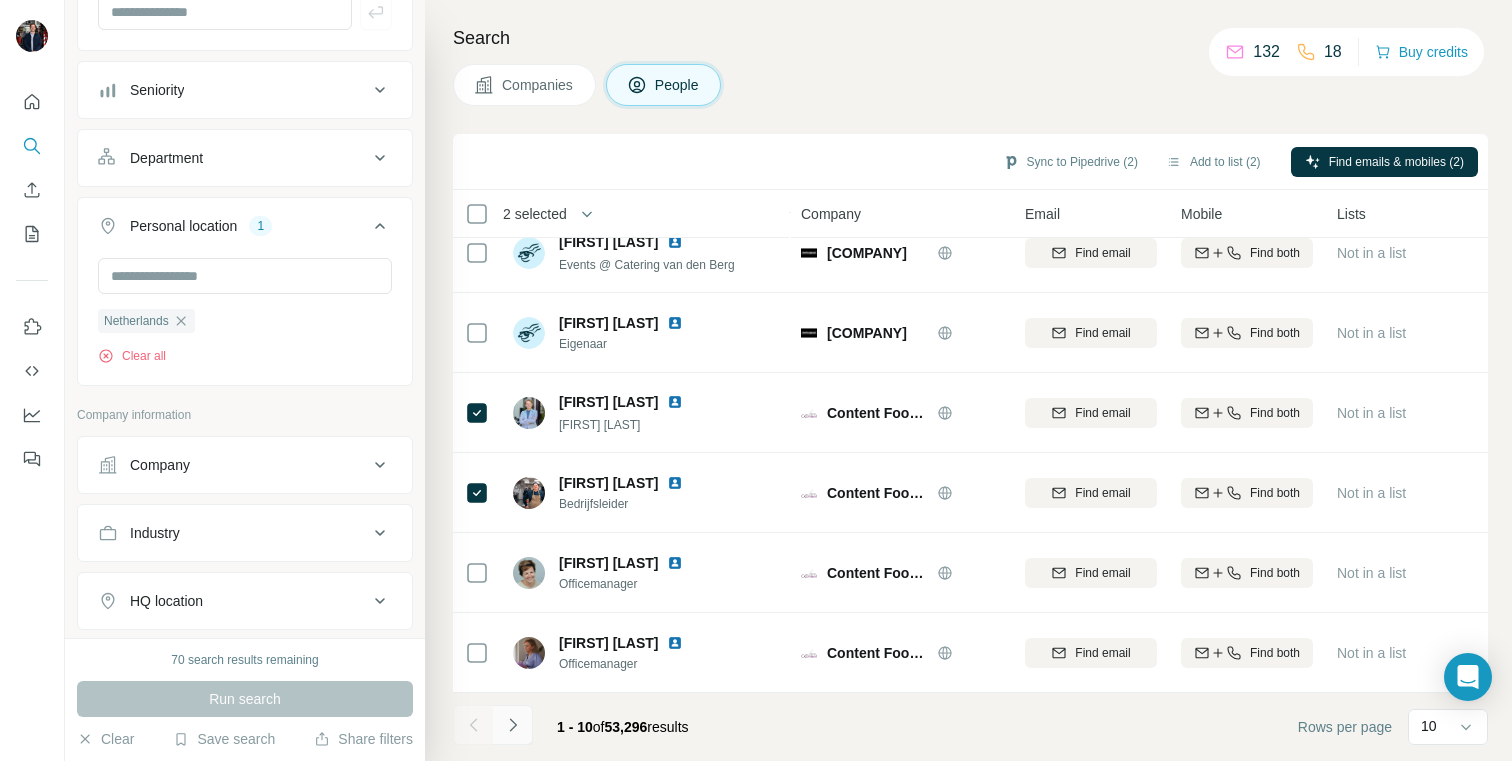 click 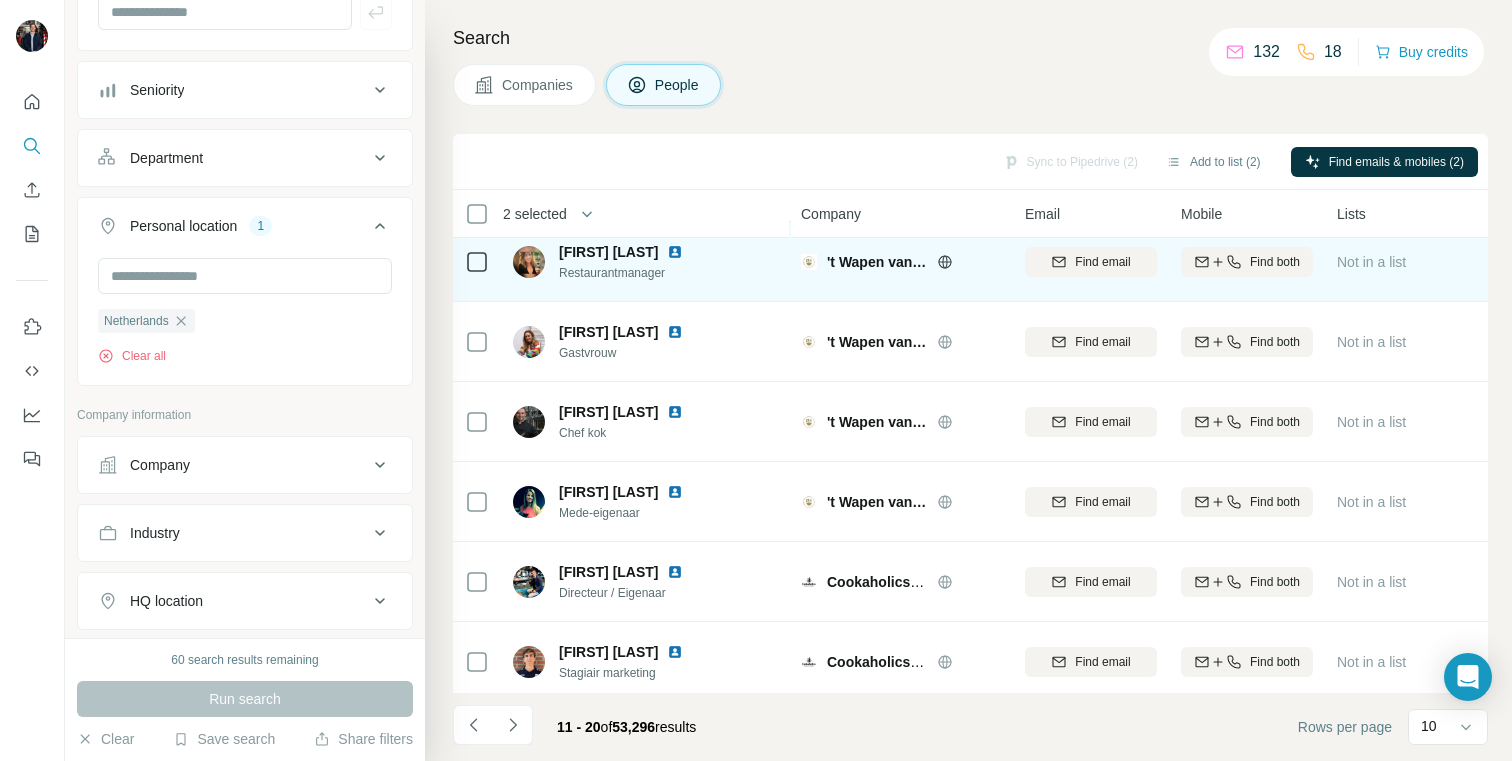 scroll, scrollTop: 112, scrollLeft: 0, axis: vertical 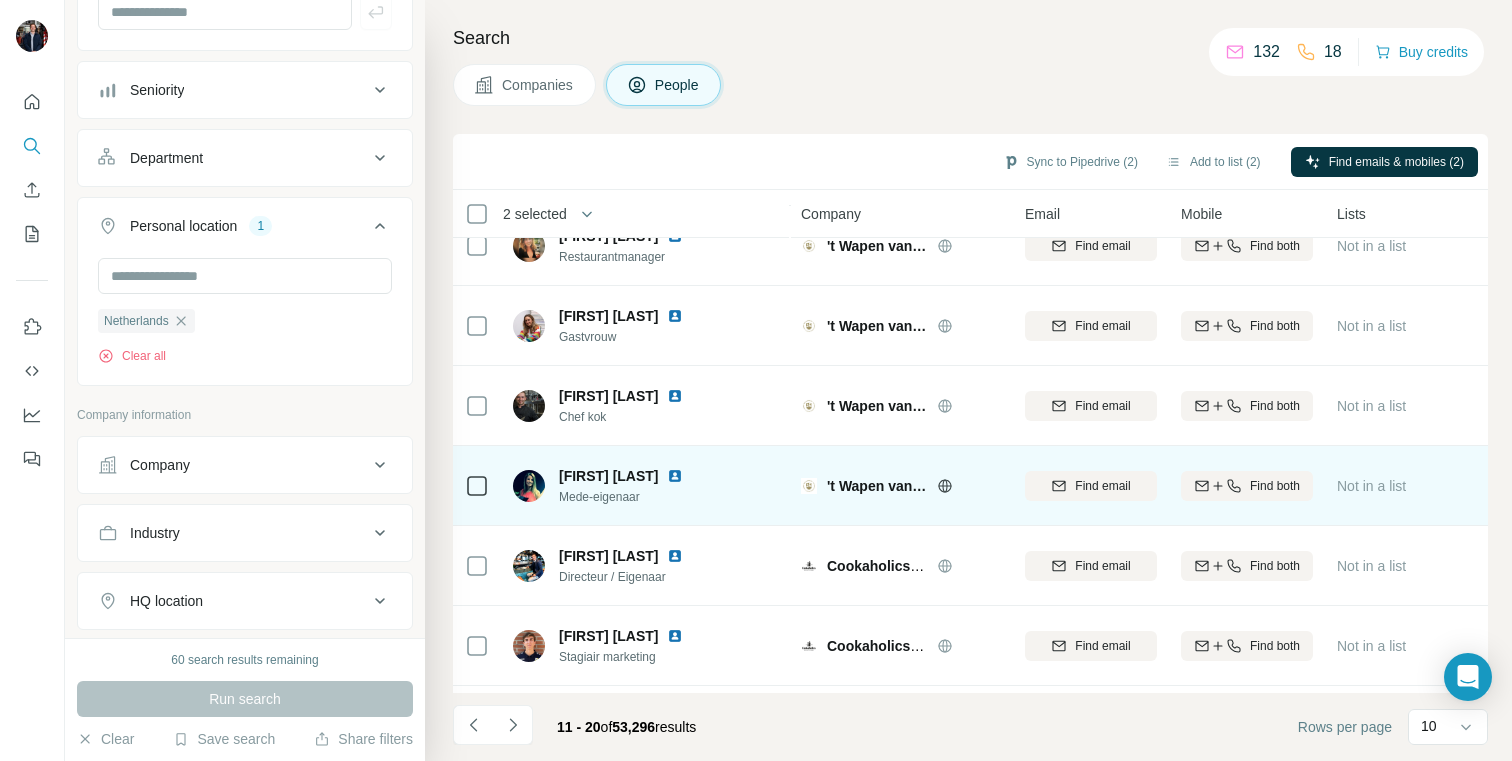 click 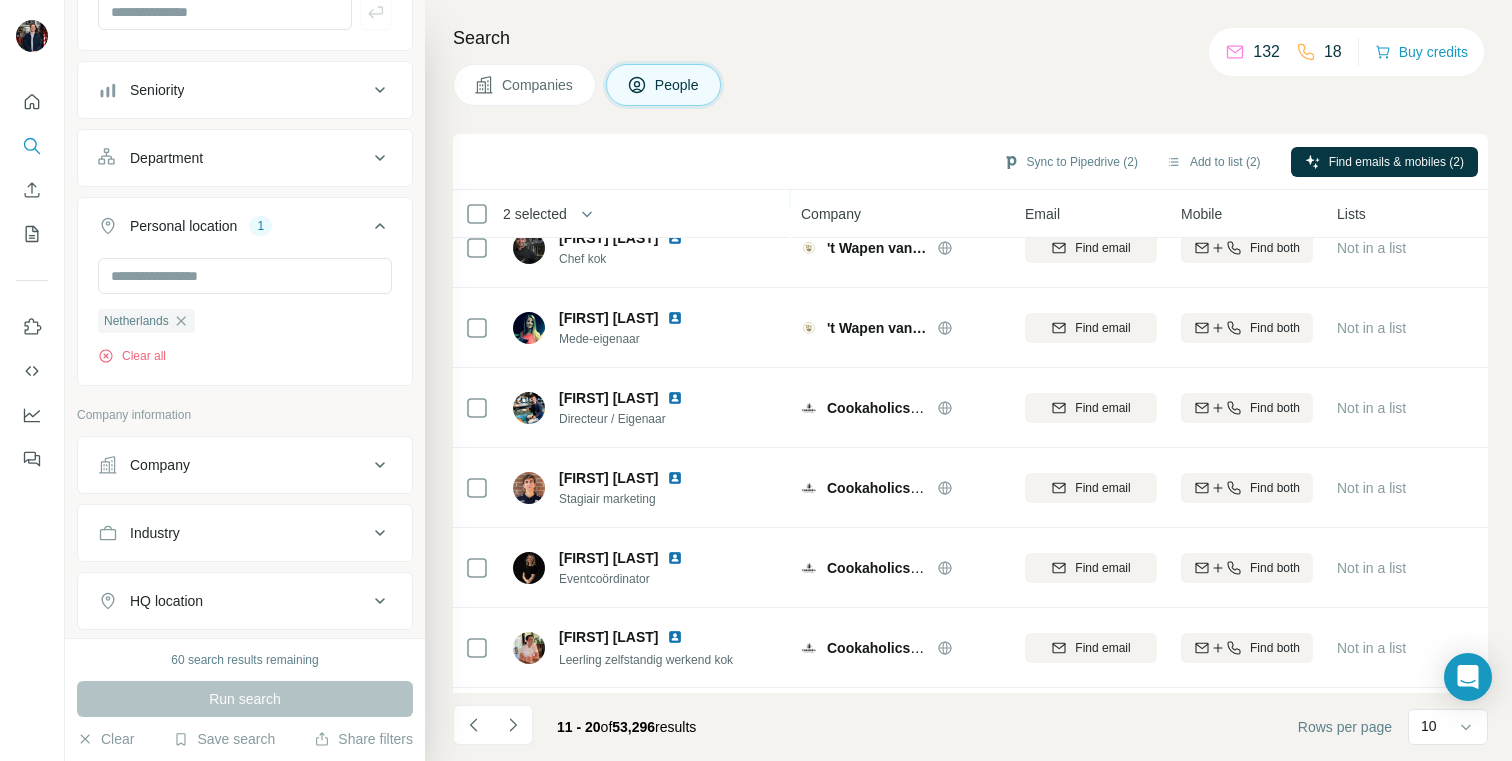 scroll, scrollTop: 303, scrollLeft: 0, axis: vertical 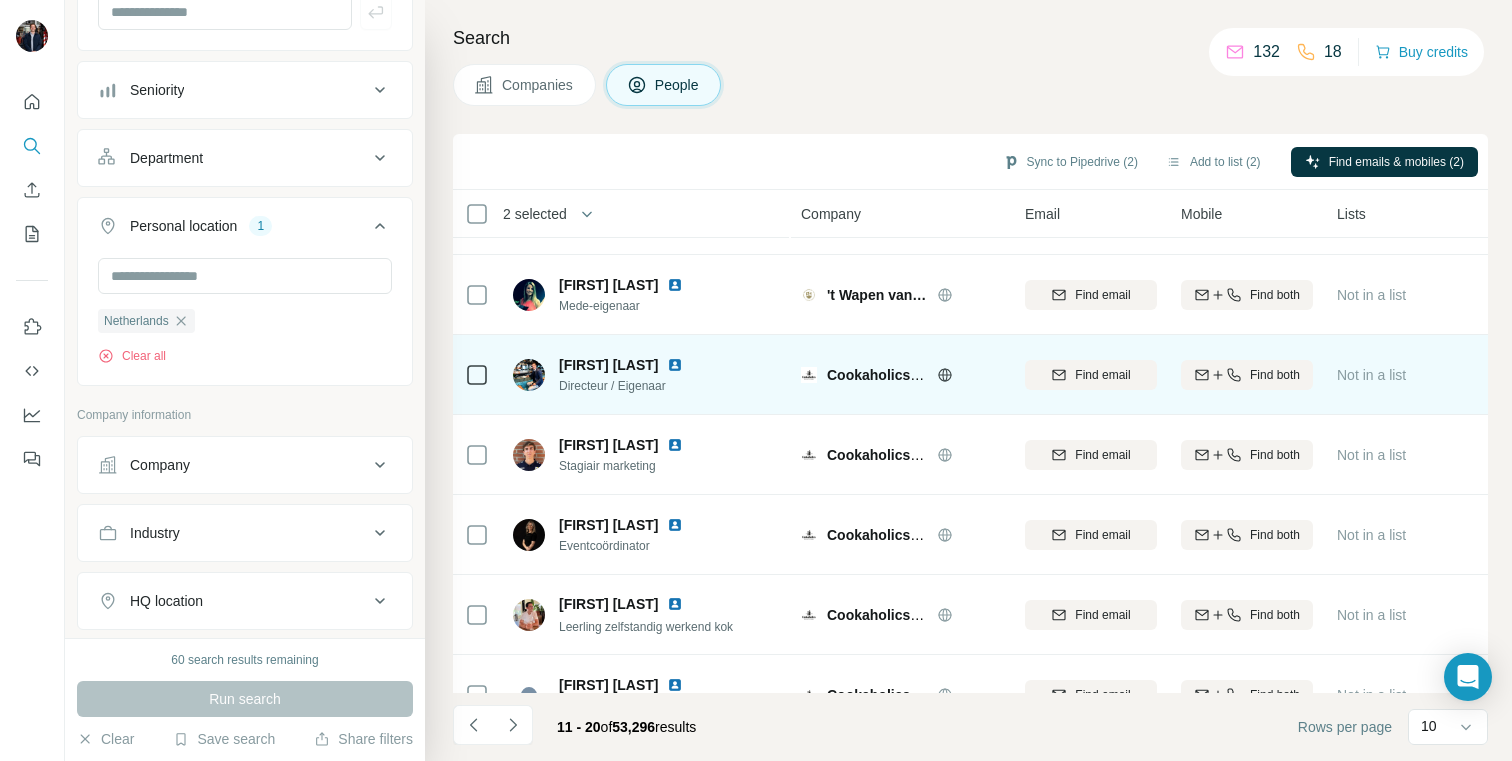 click 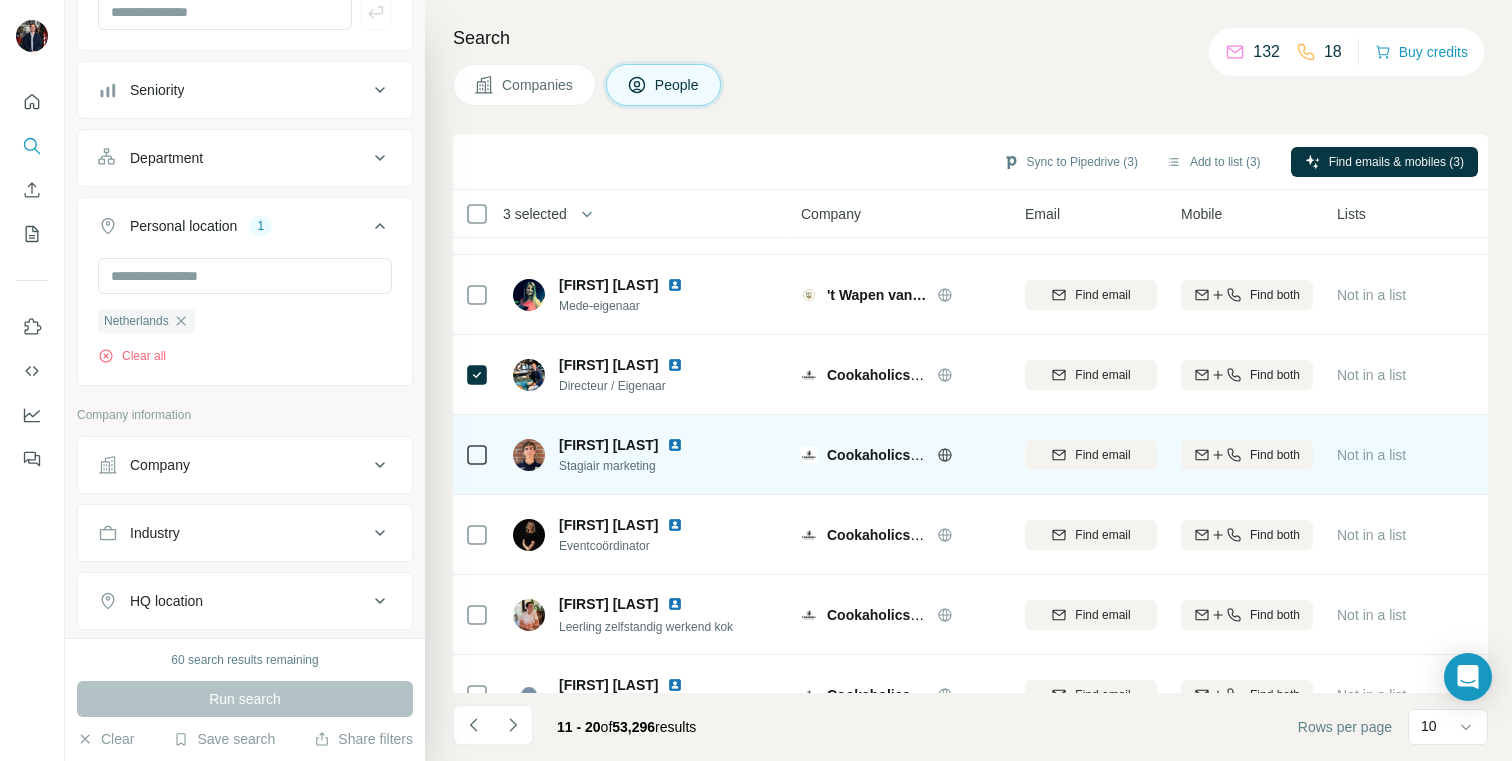 scroll, scrollTop: 345, scrollLeft: 0, axis: vertical 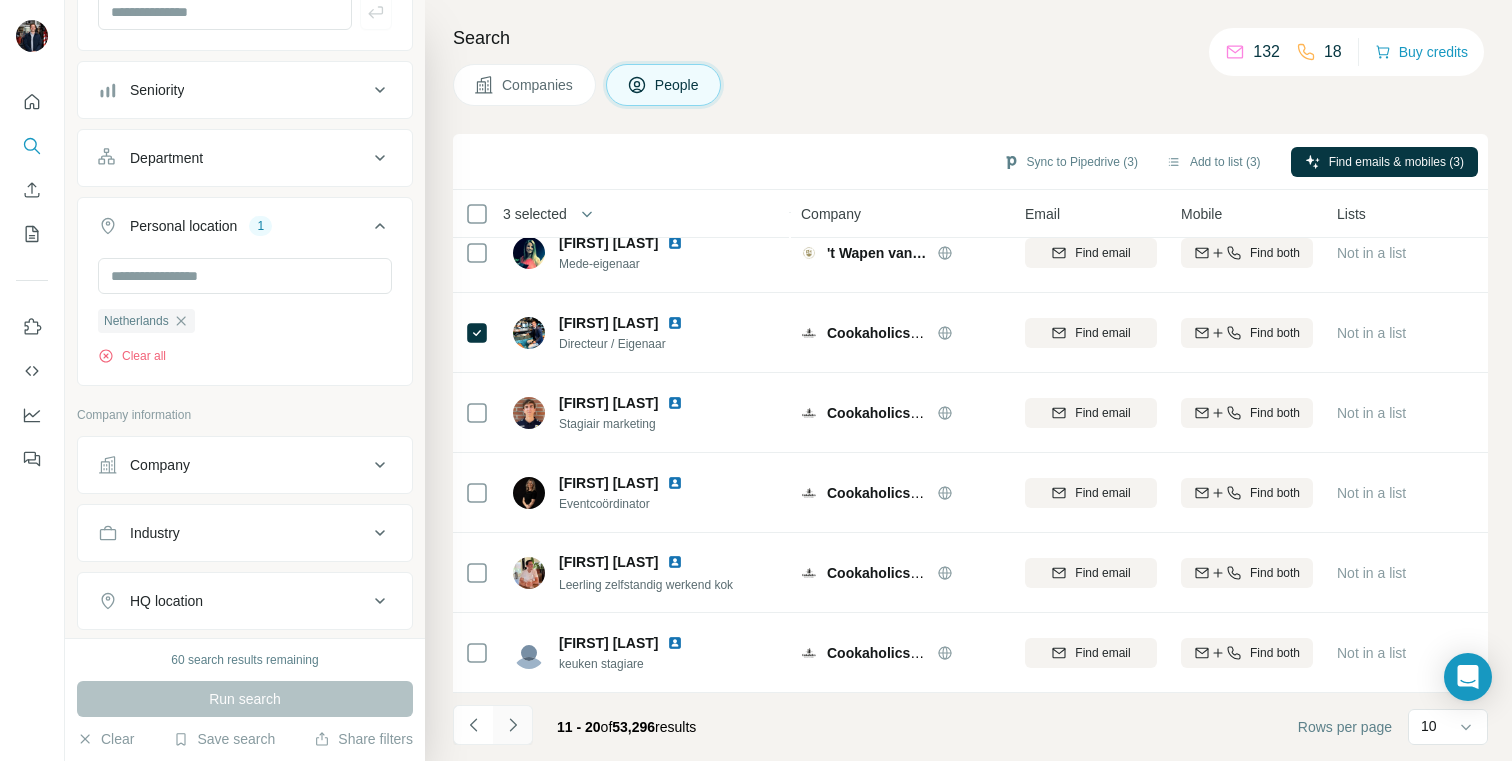 click at bounding box center [513, 725] 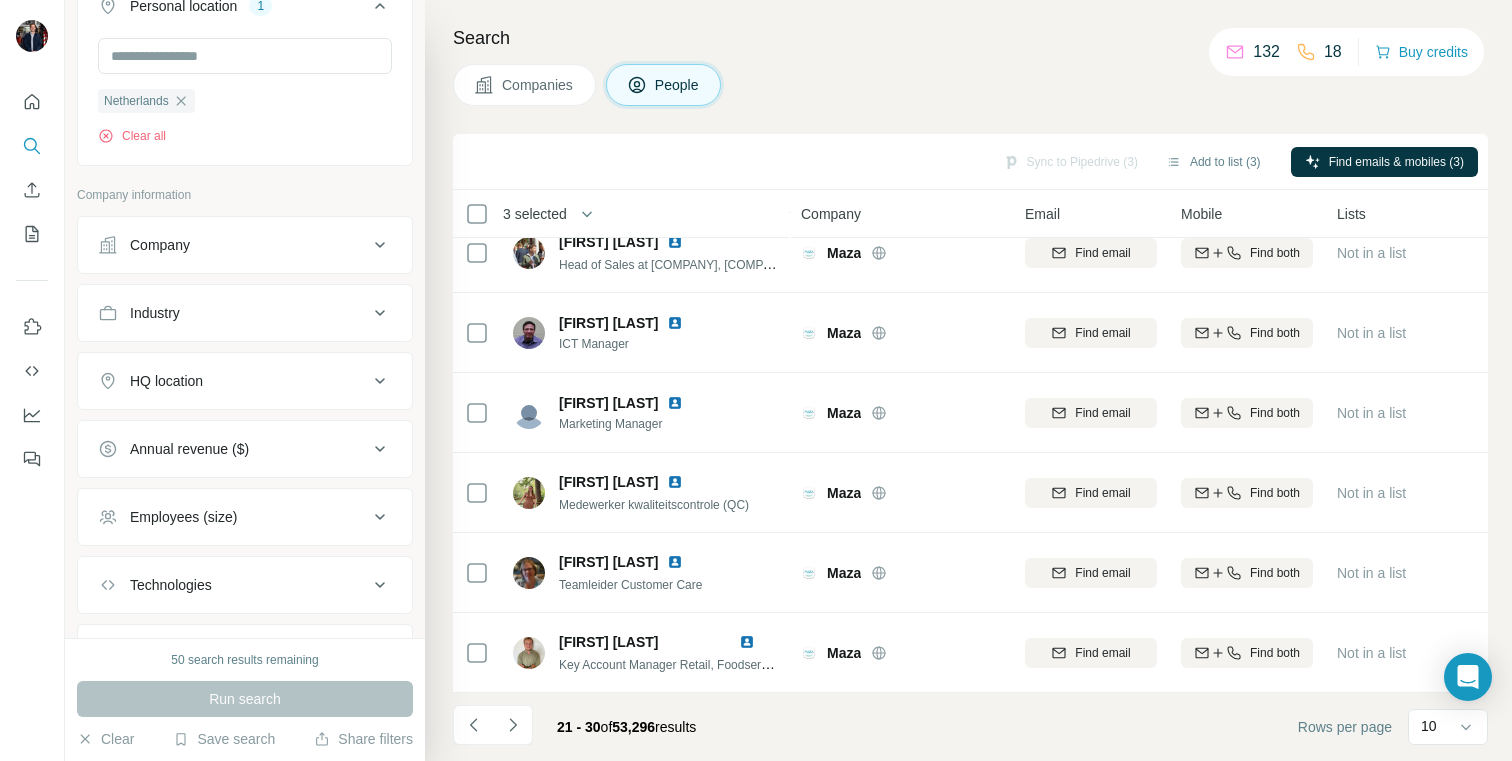 scroll, scrollTop: 688, scrollLeft: 0, axis: vertical 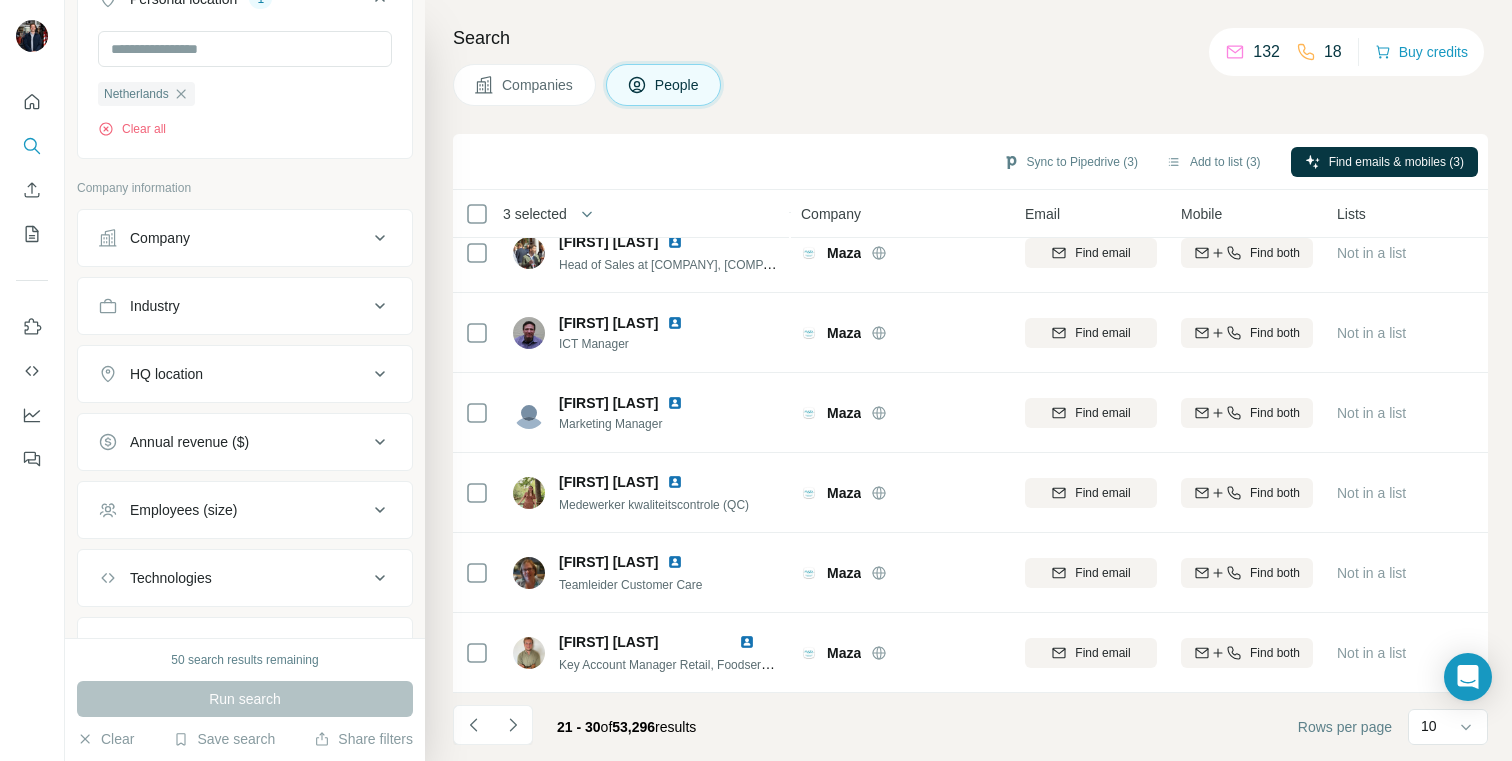 click 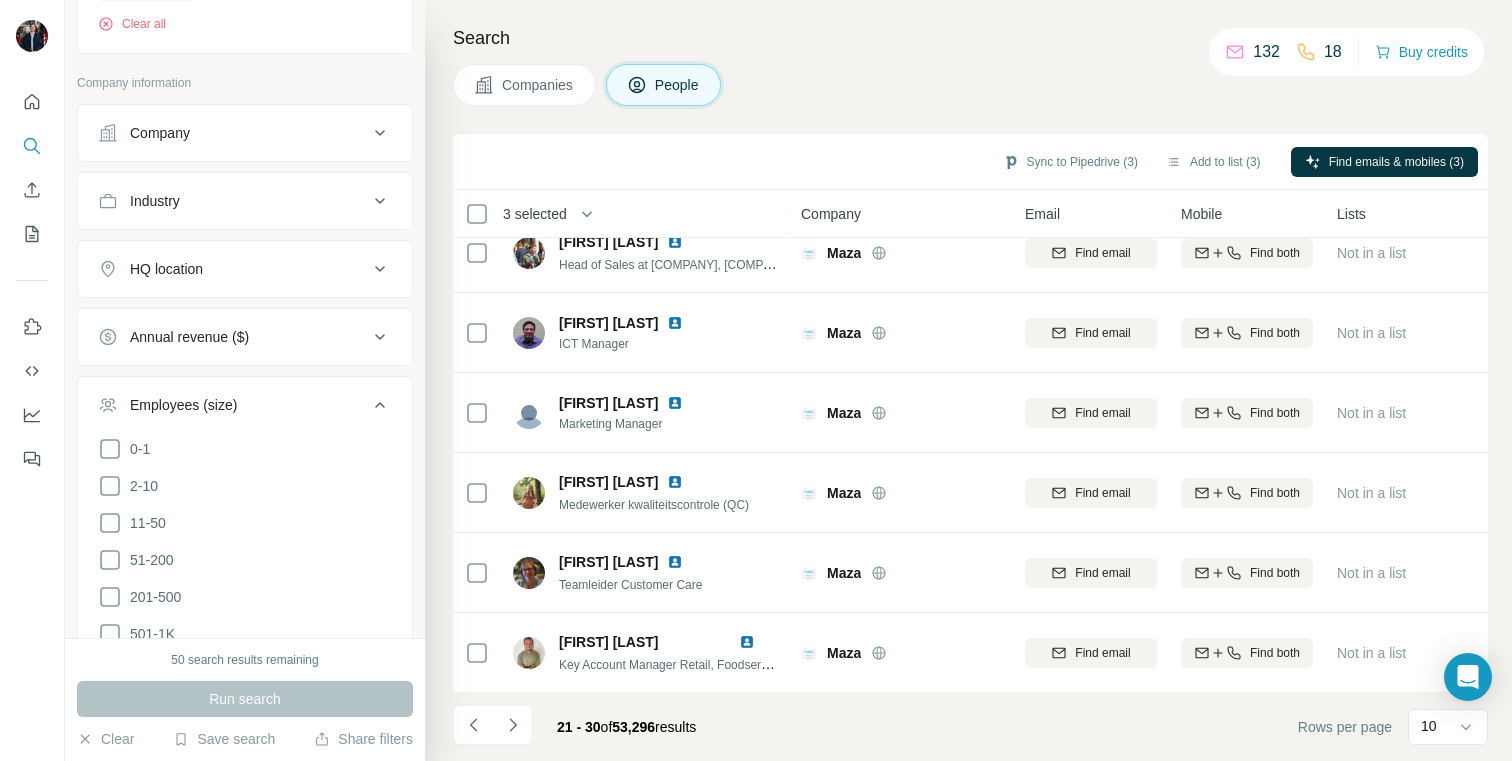 scroll, scrollTop: 804, scrollLeft: 0, axis: vertical 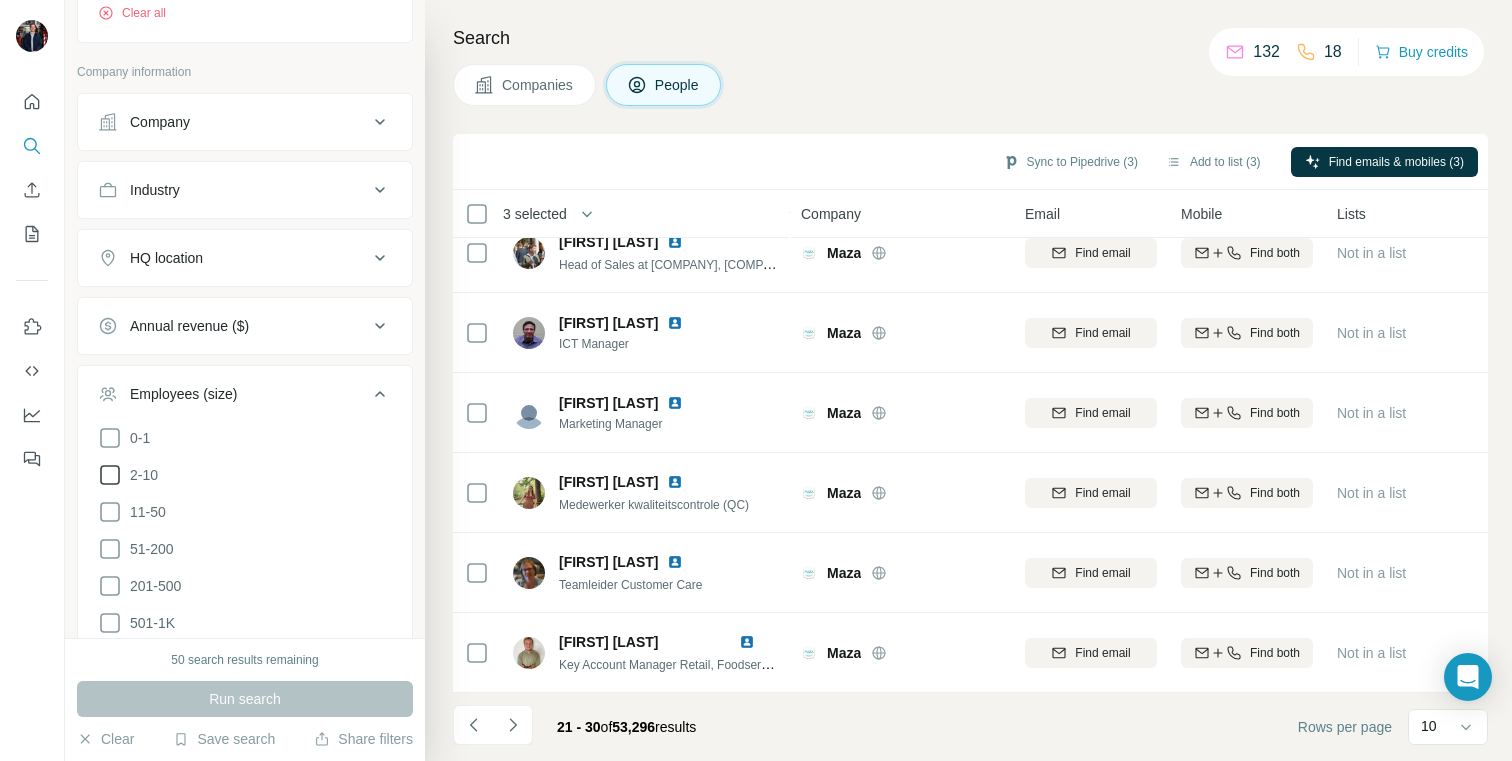click 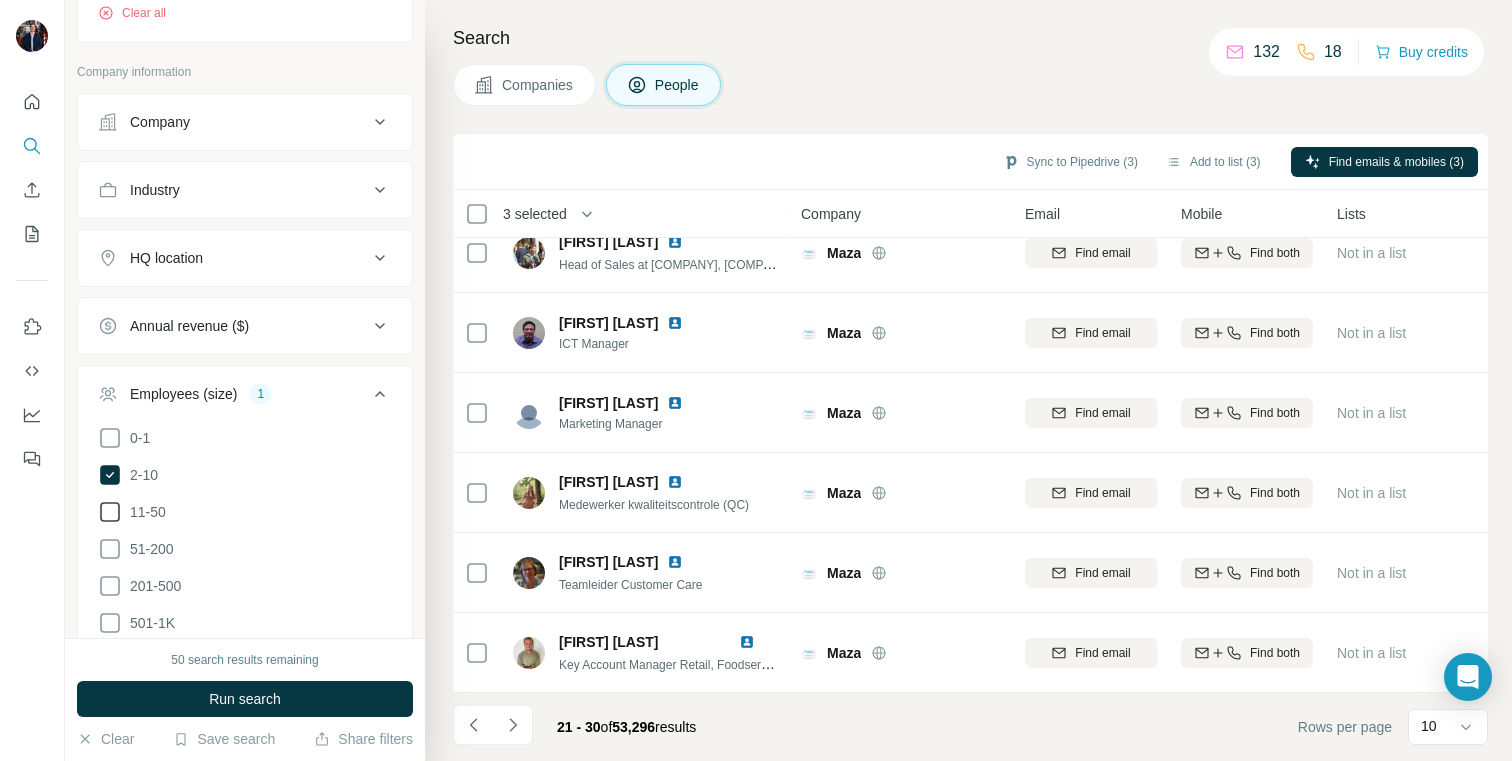 click 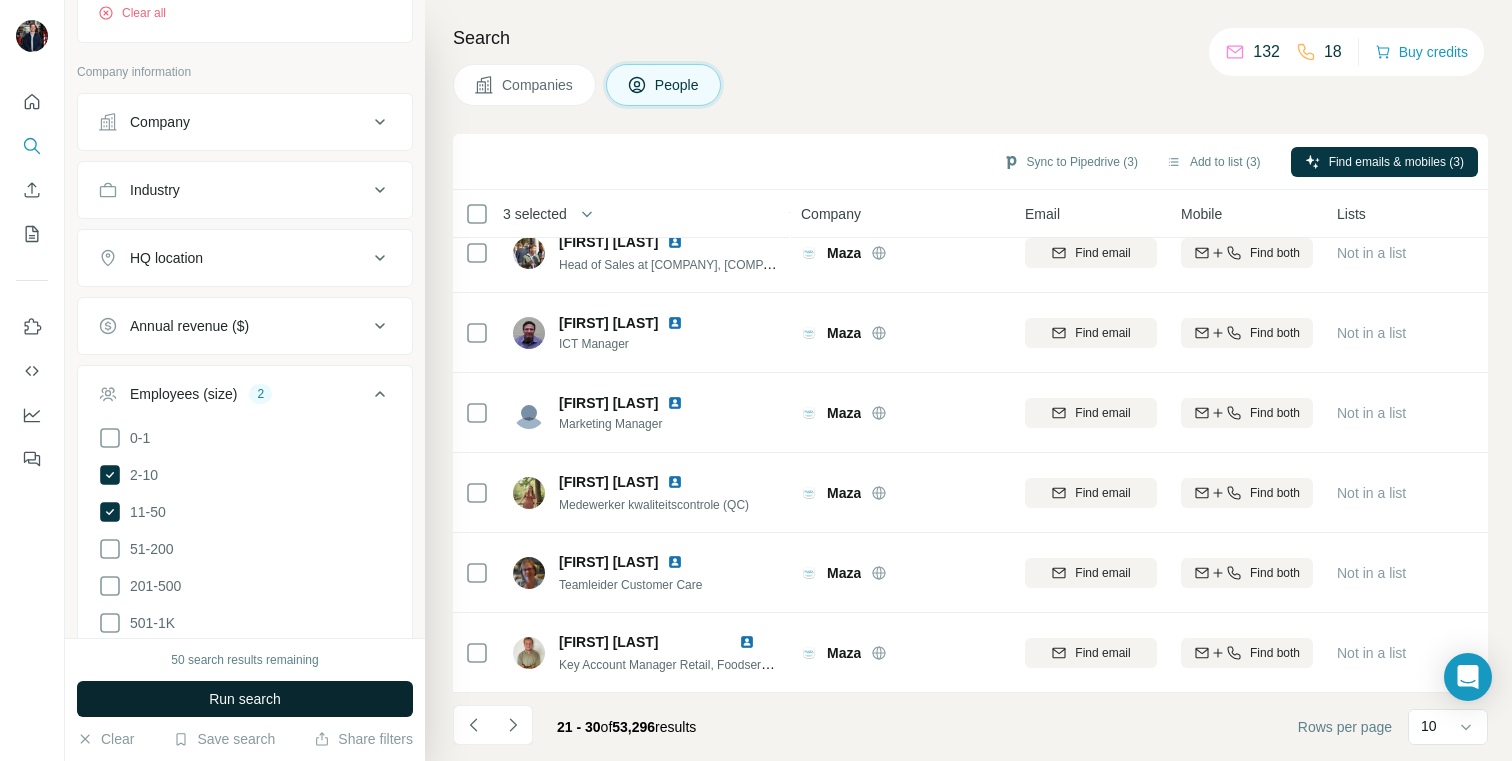 click on "Run search" at bounding box center [245, 699] 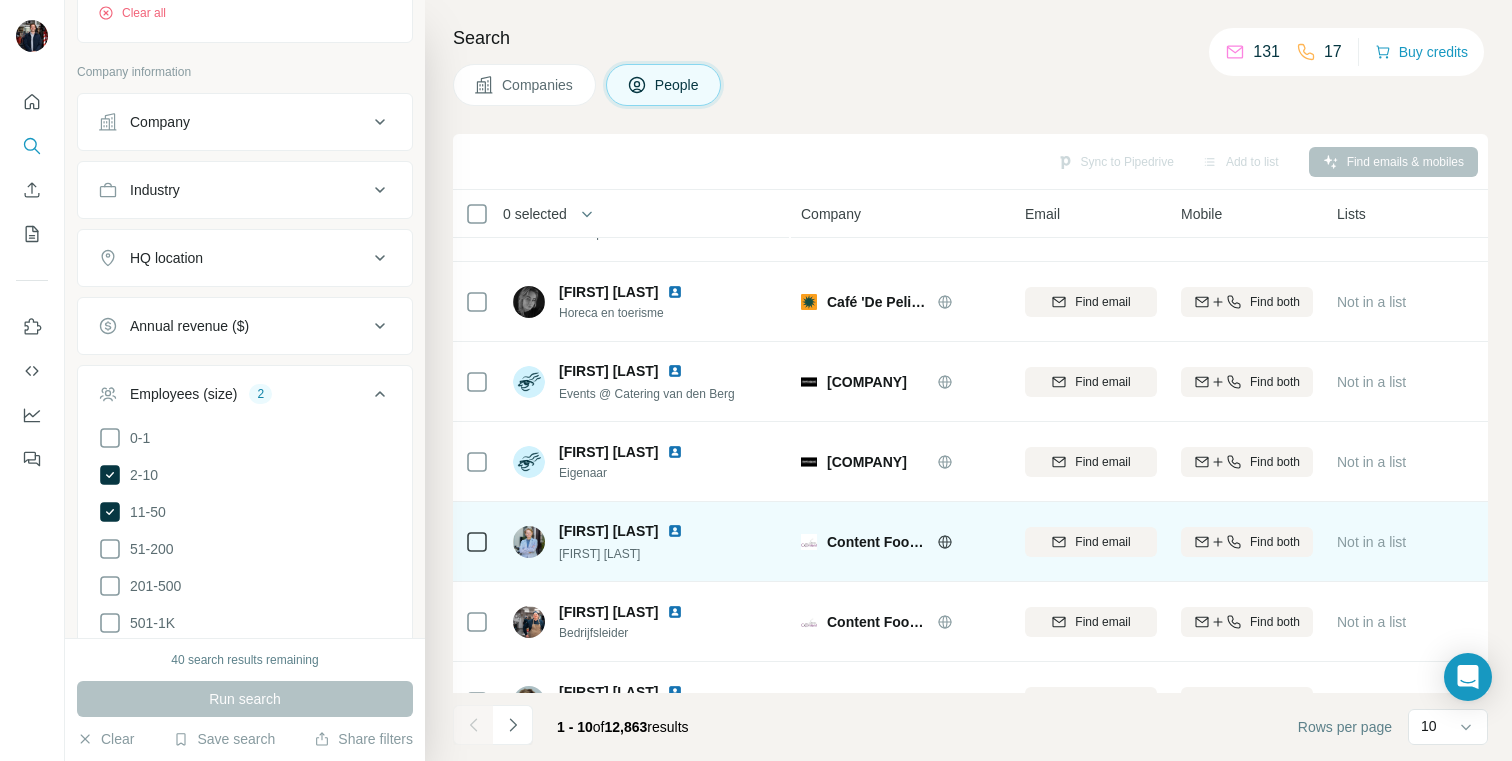 scroll, scrollTop: 345, scrollLeft: 0, axis: vertical 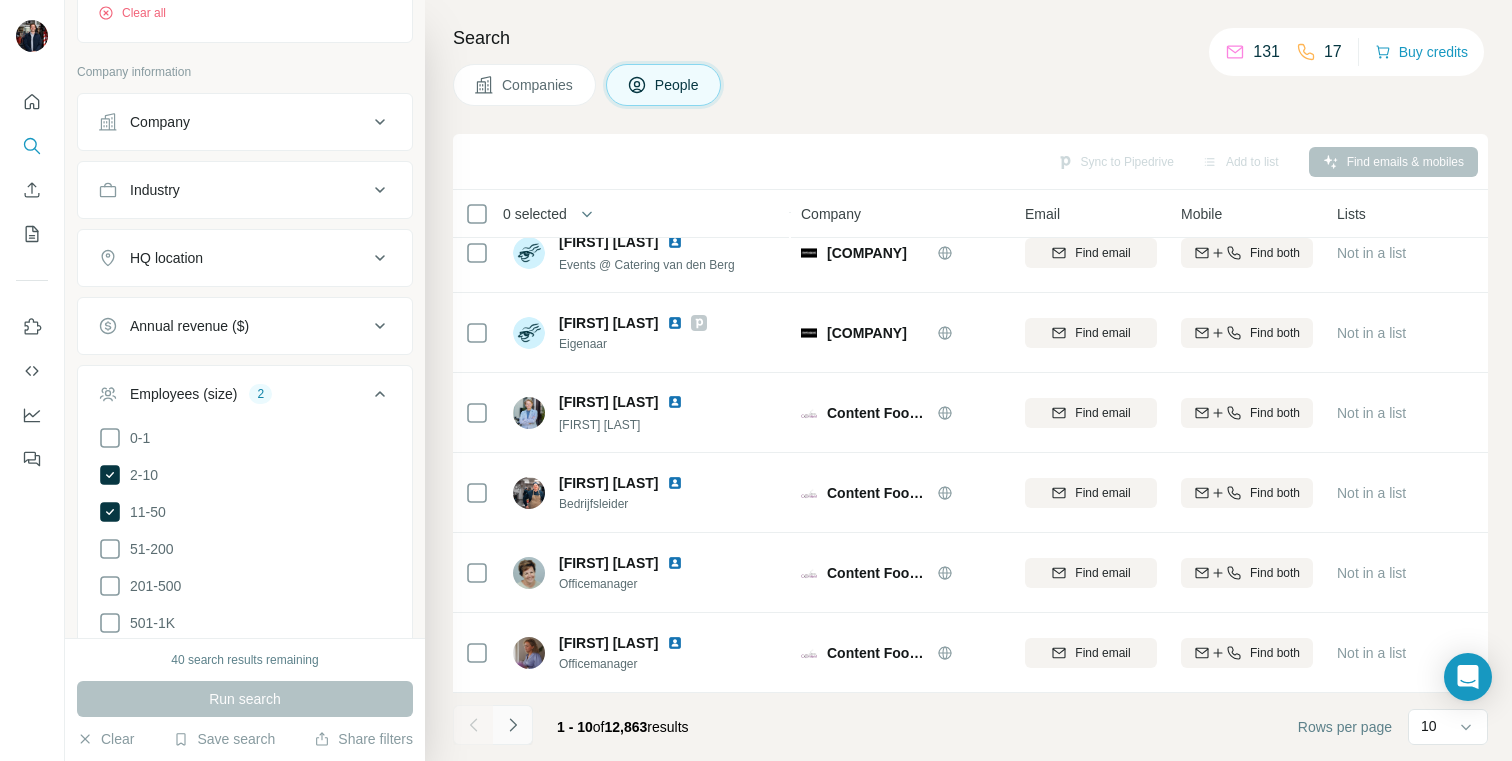 click 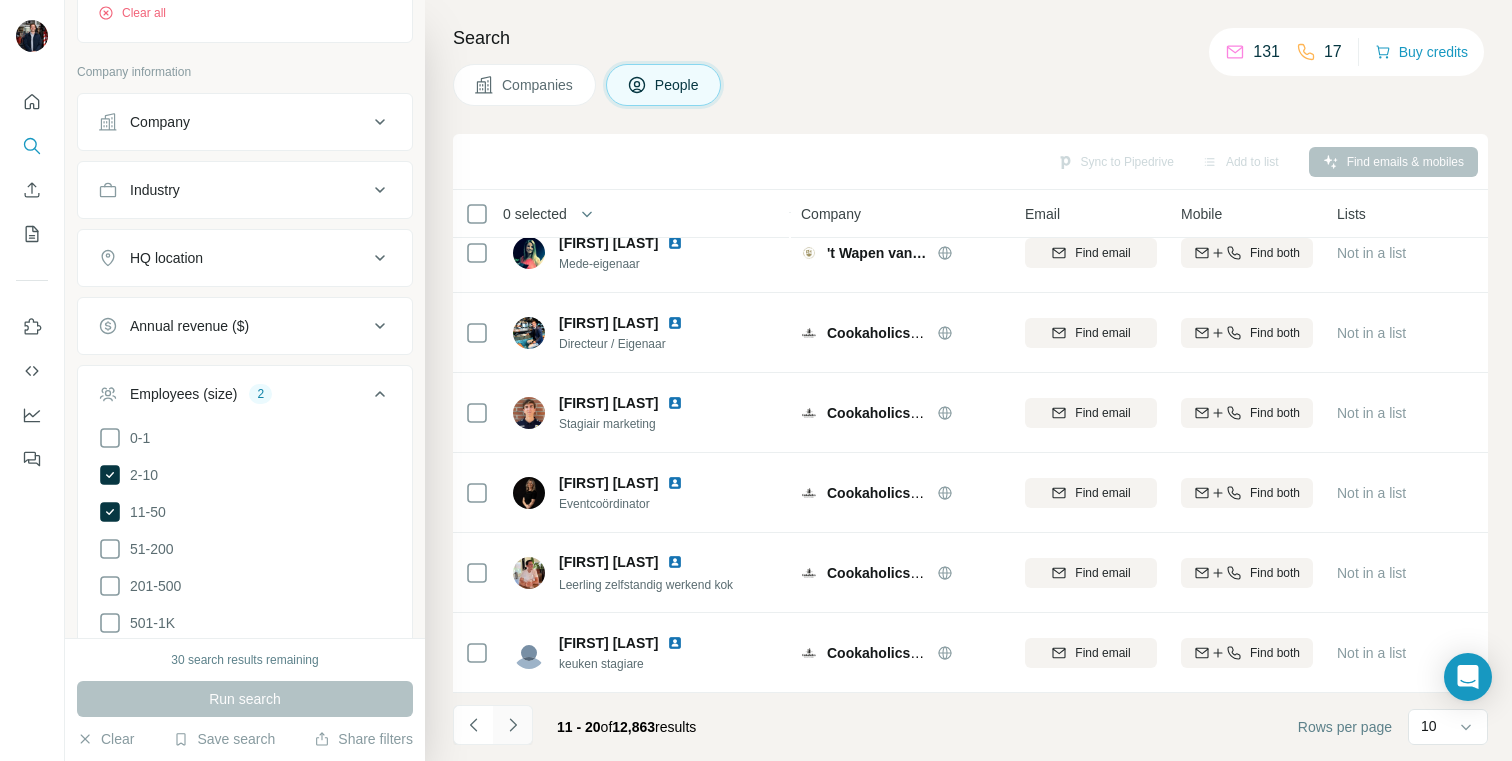 click 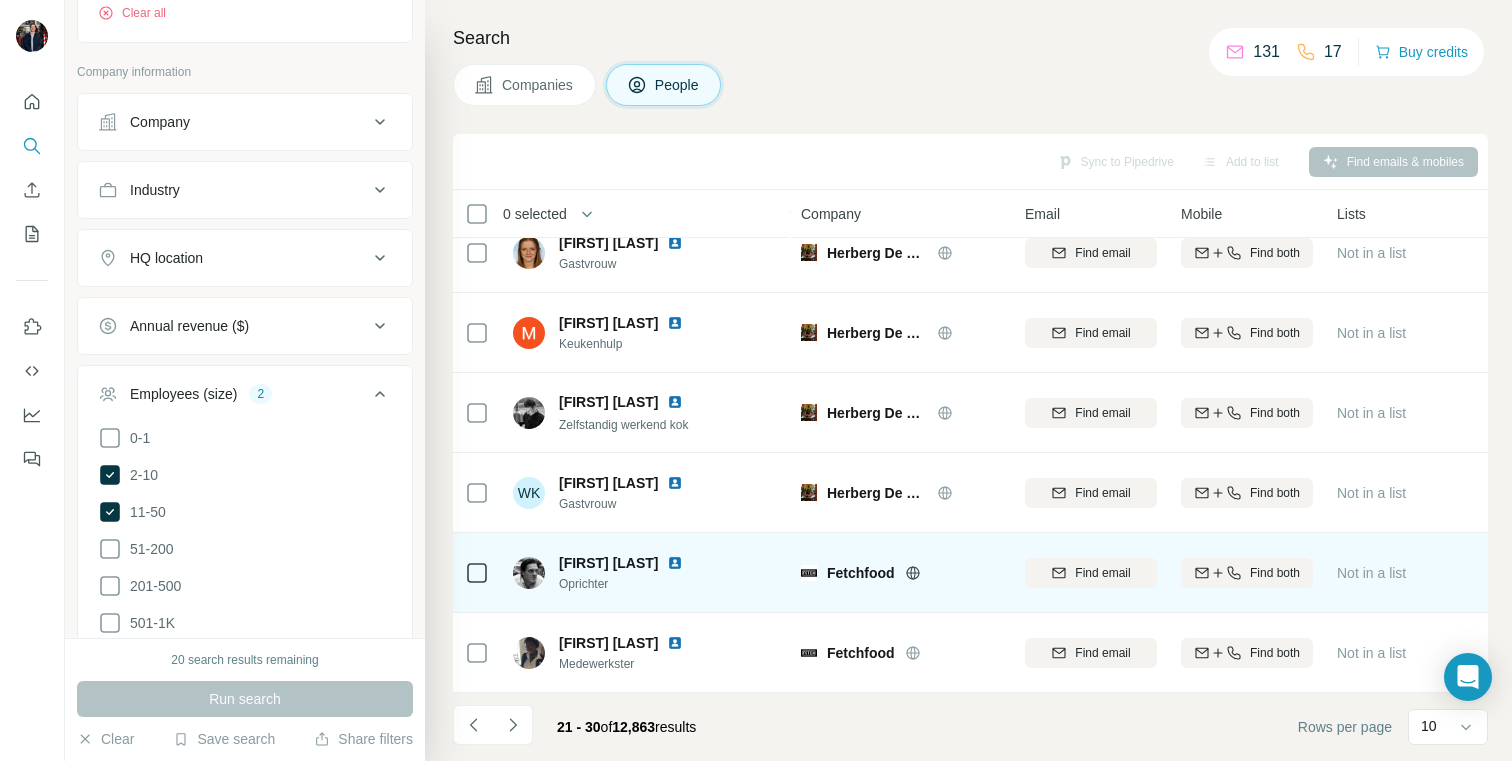 click 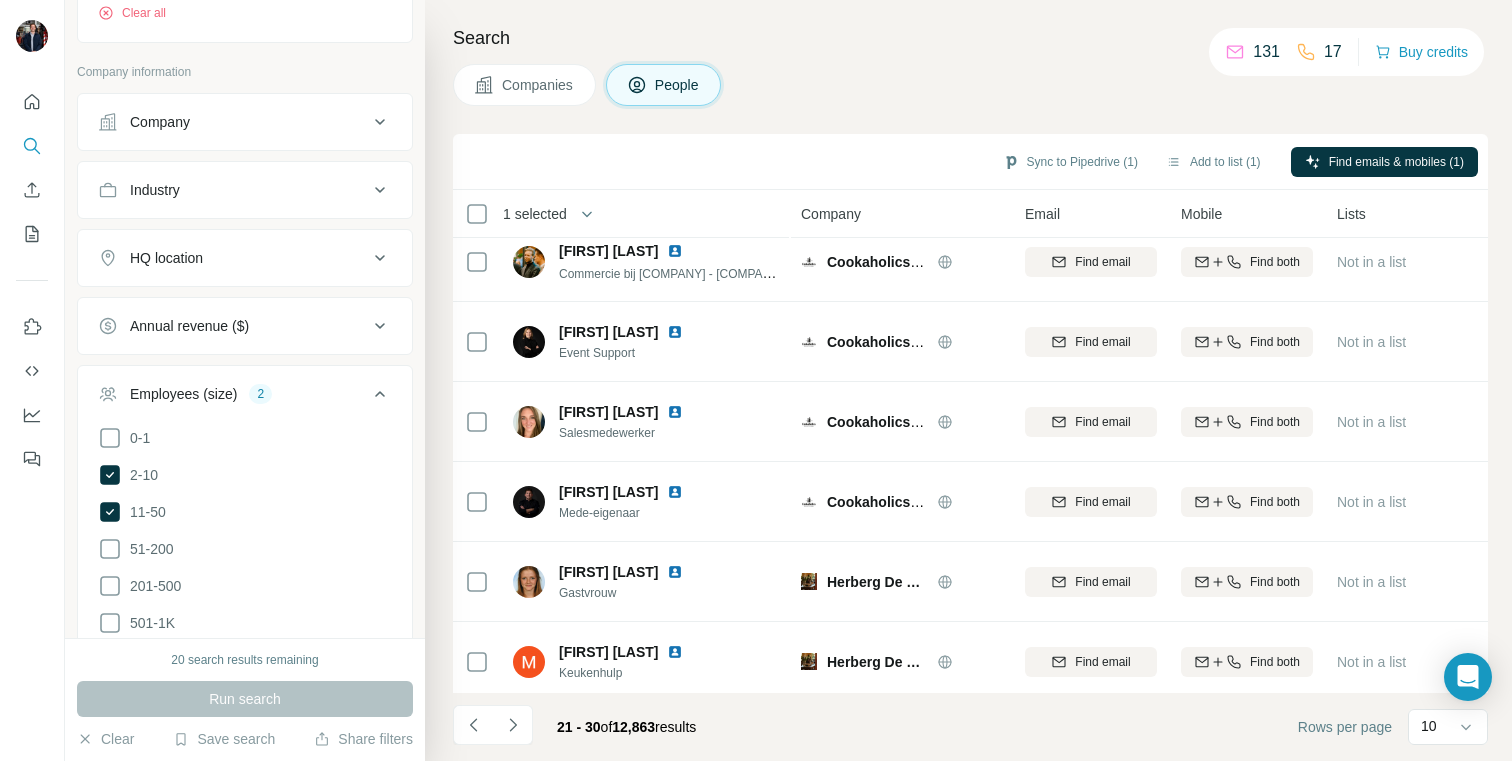 scroll, scrollTop: 0, scrollLeft: 0, axis: both 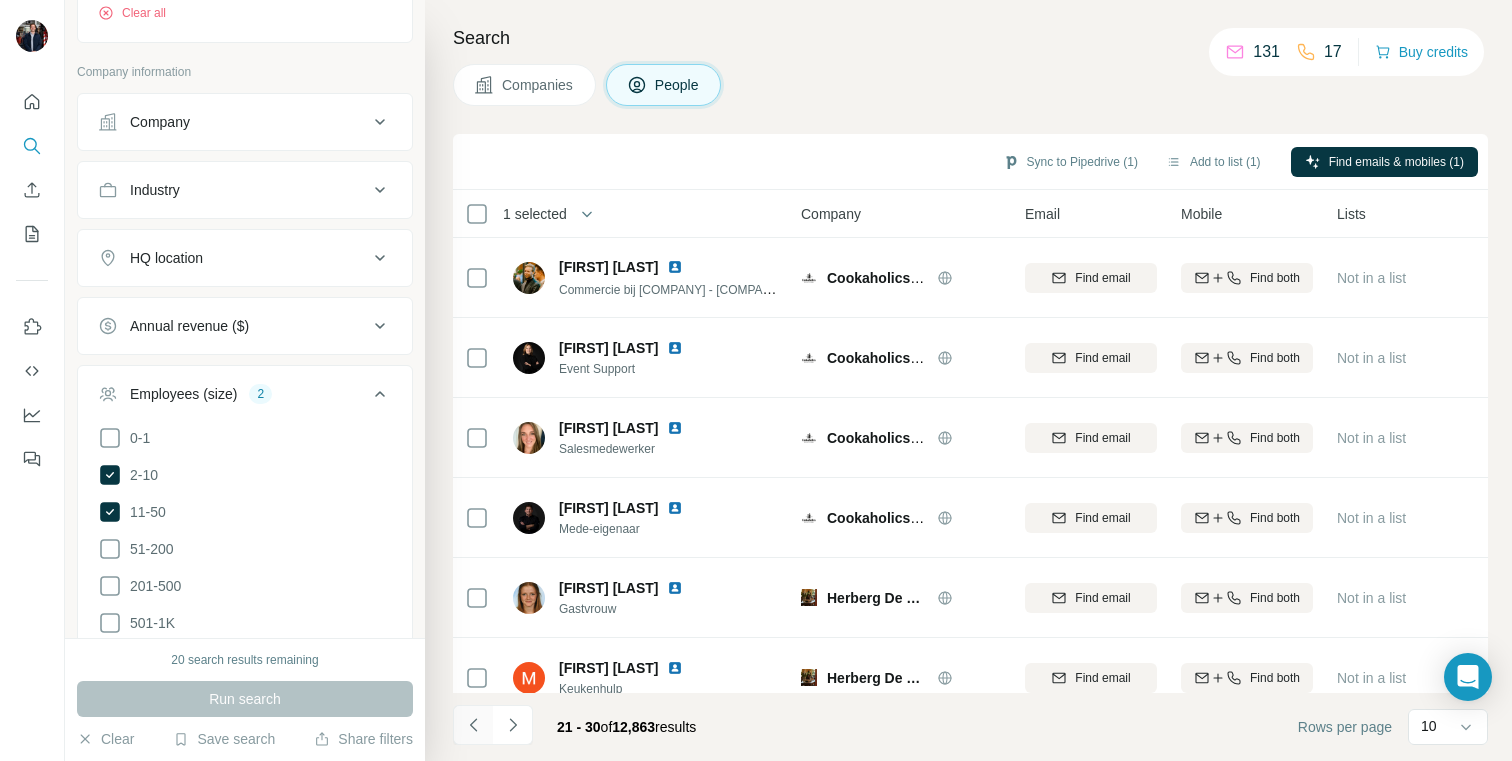 click 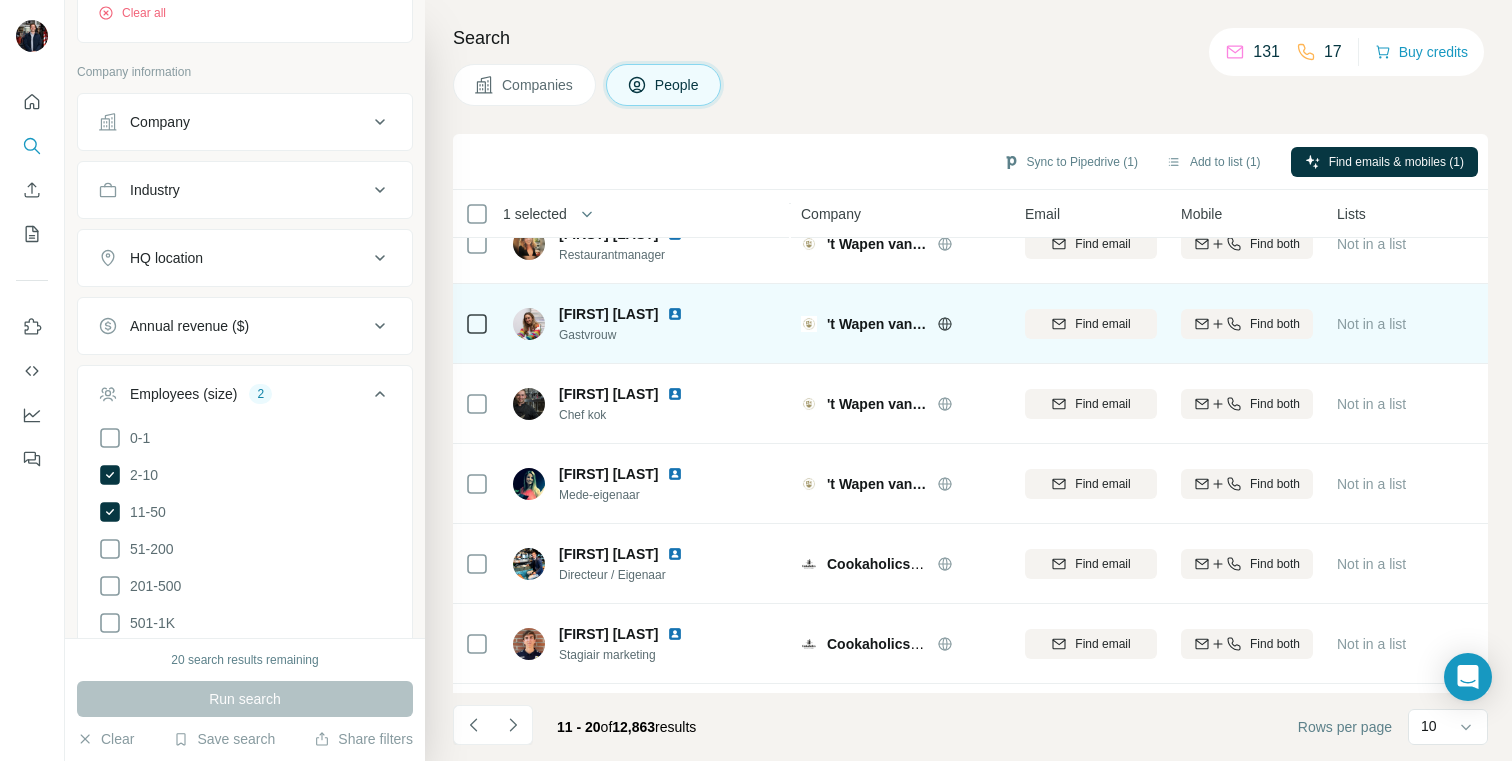 scroll, scrollTop: 131, scrollLeft: 0, axis: vertical 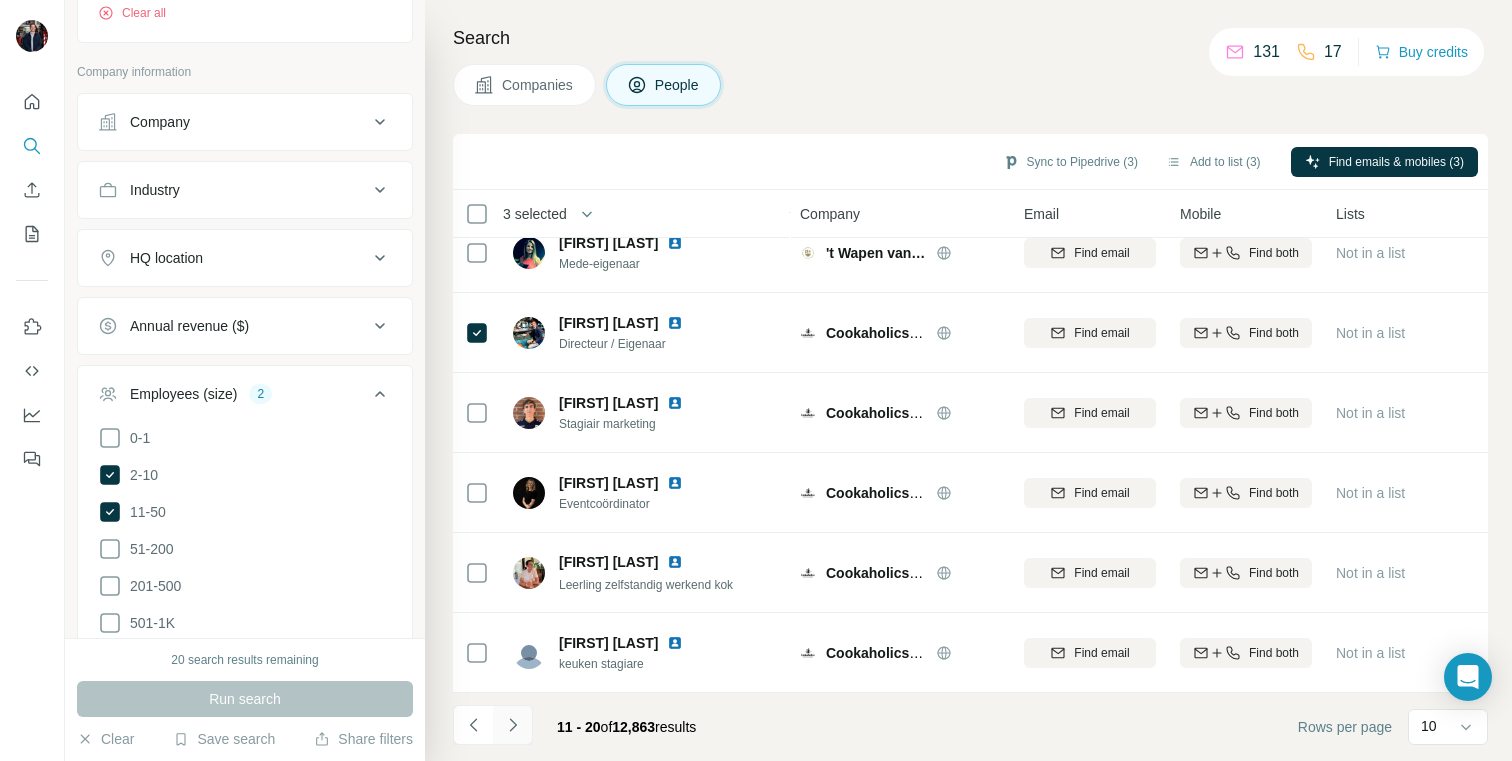 click 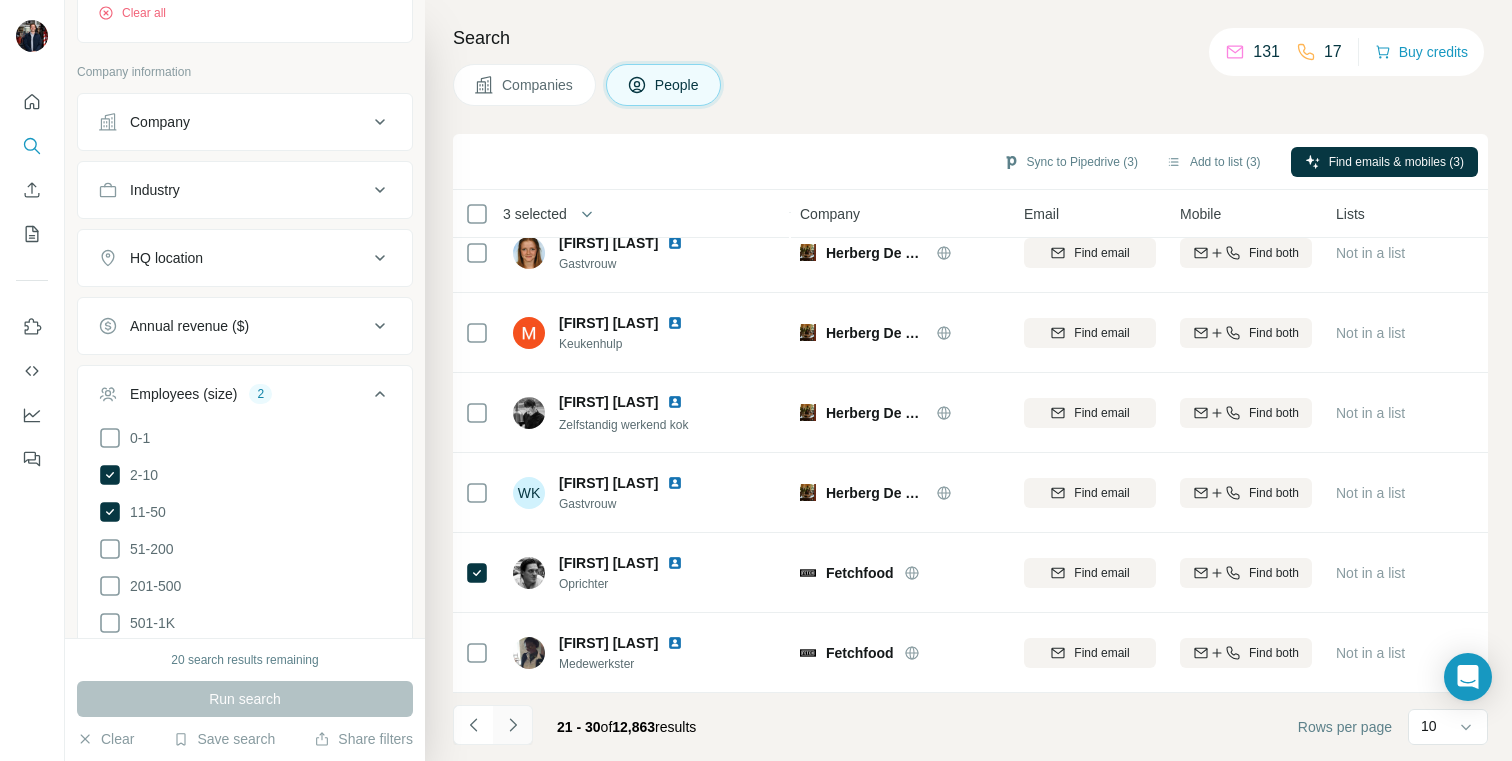 click 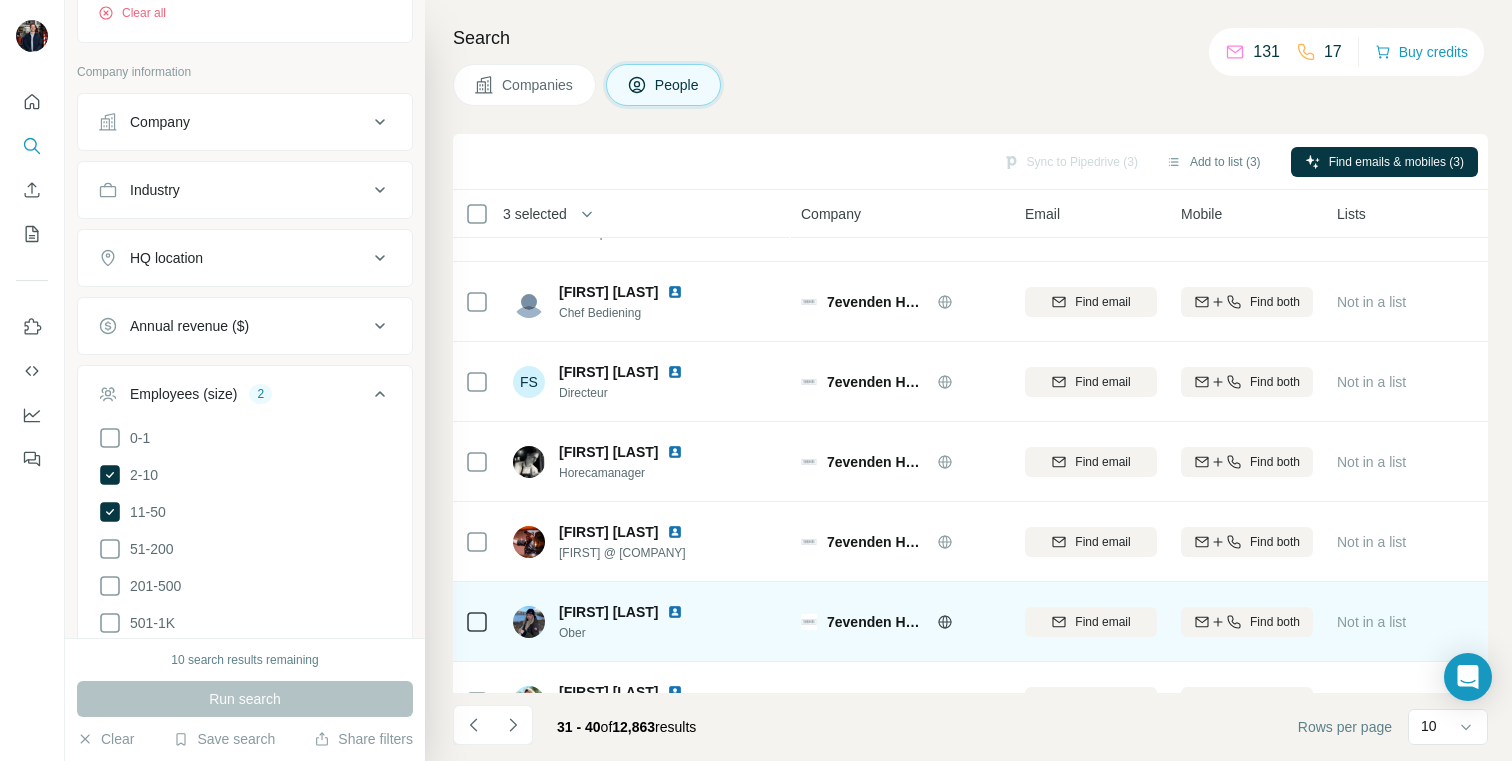 scroll, scrollTop: 218, scrollLeft: 0, axis: vertical 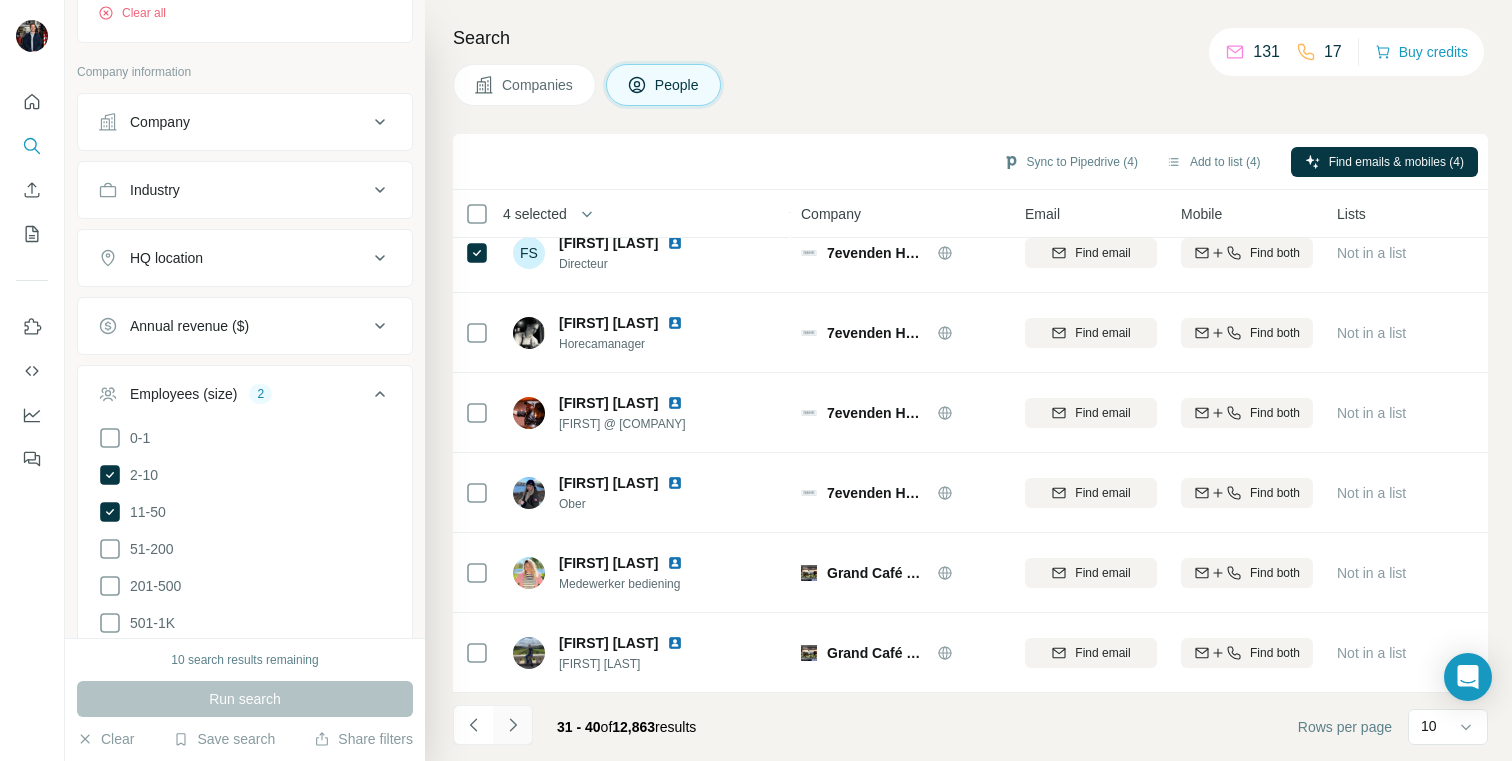 click 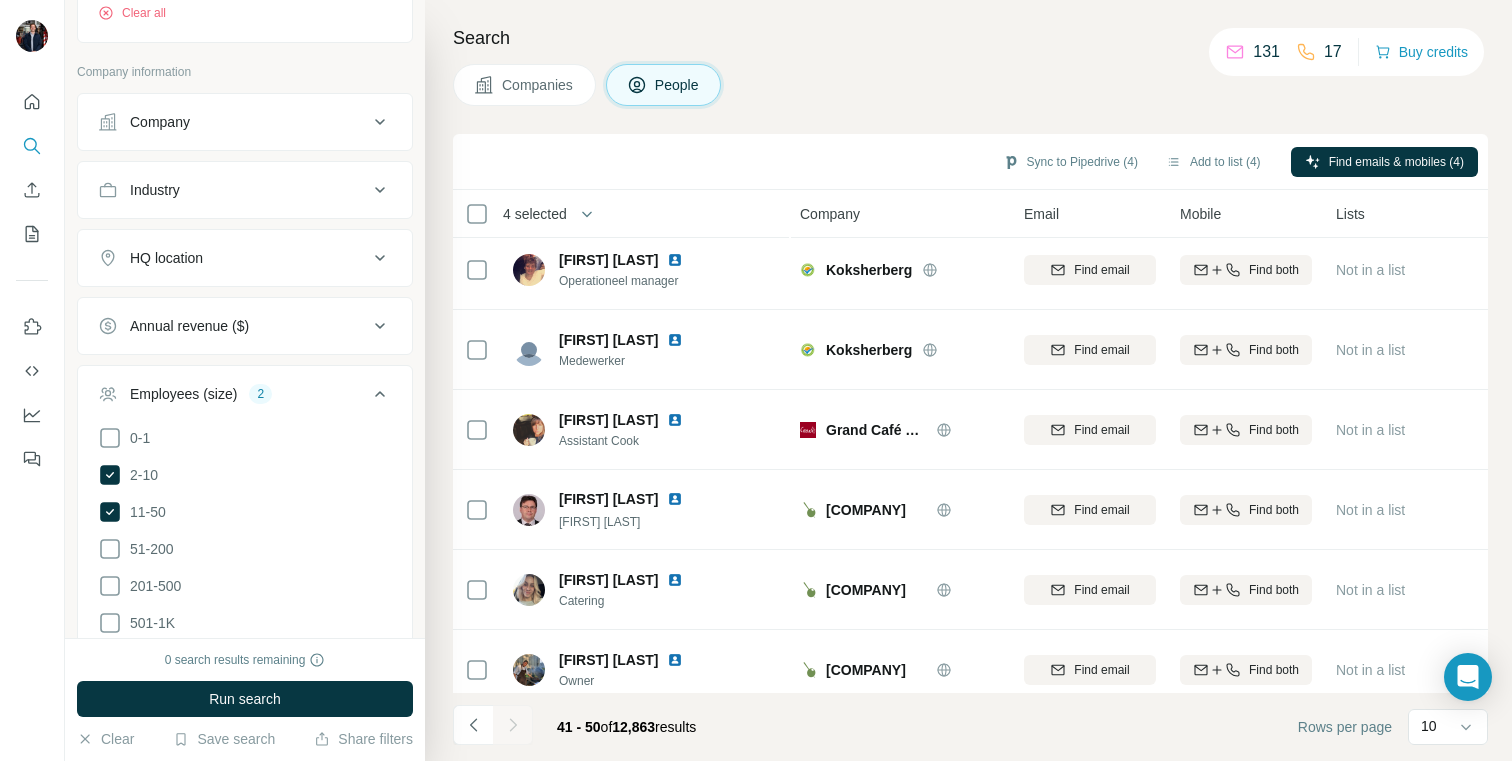 scroll, scrollTop: 12, scrollLeft: 1, axis: both 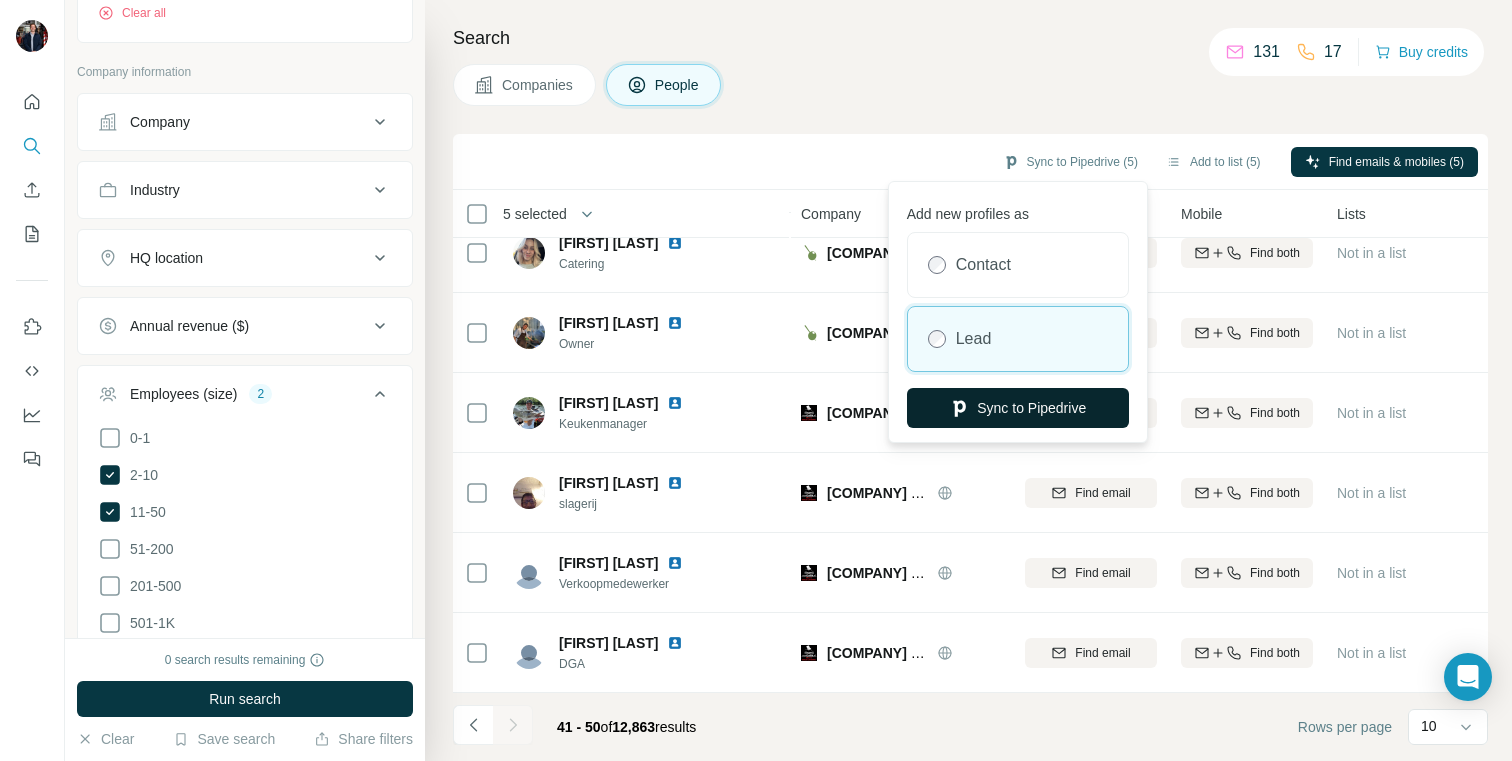 click 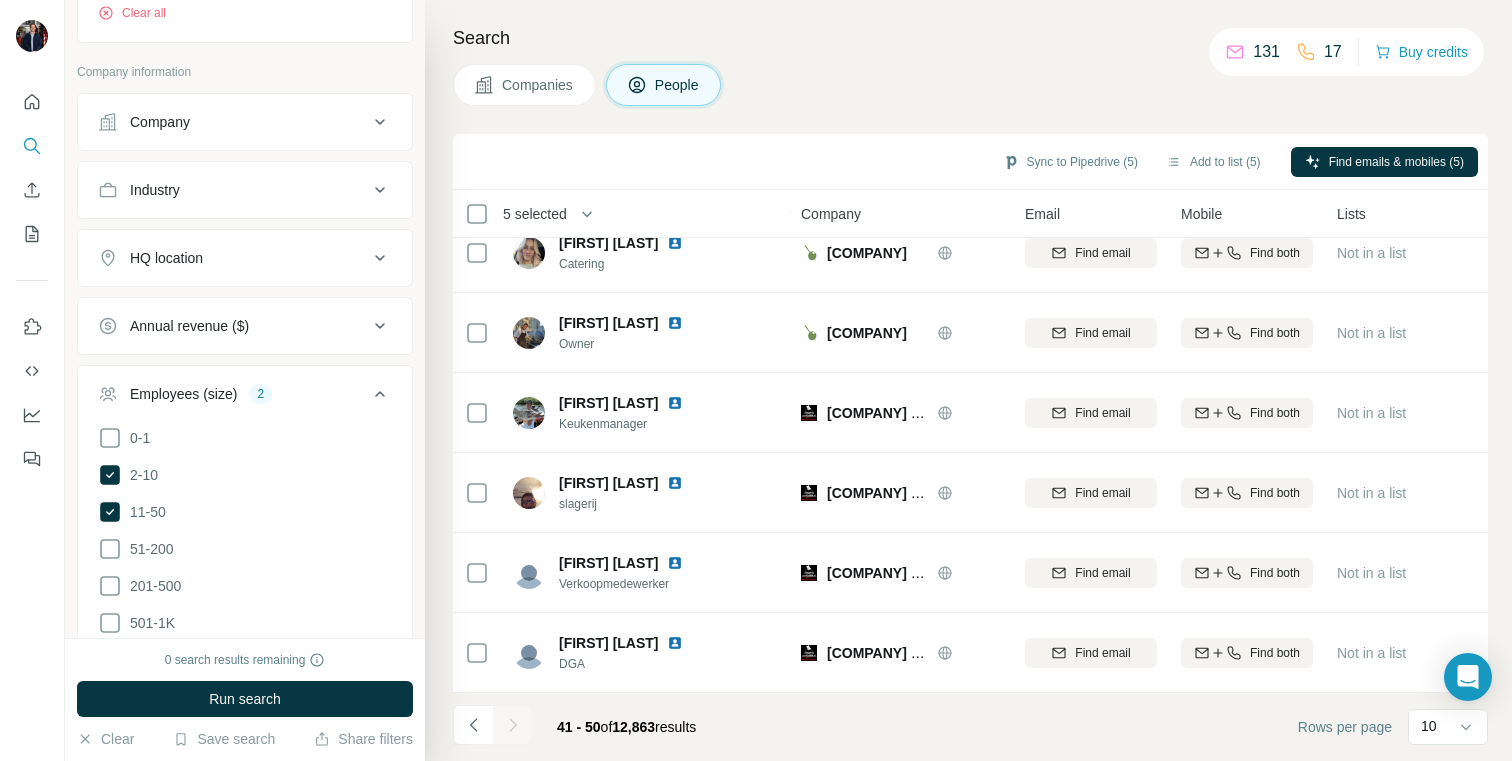 click on "Search" at bounding box center (970, 38) 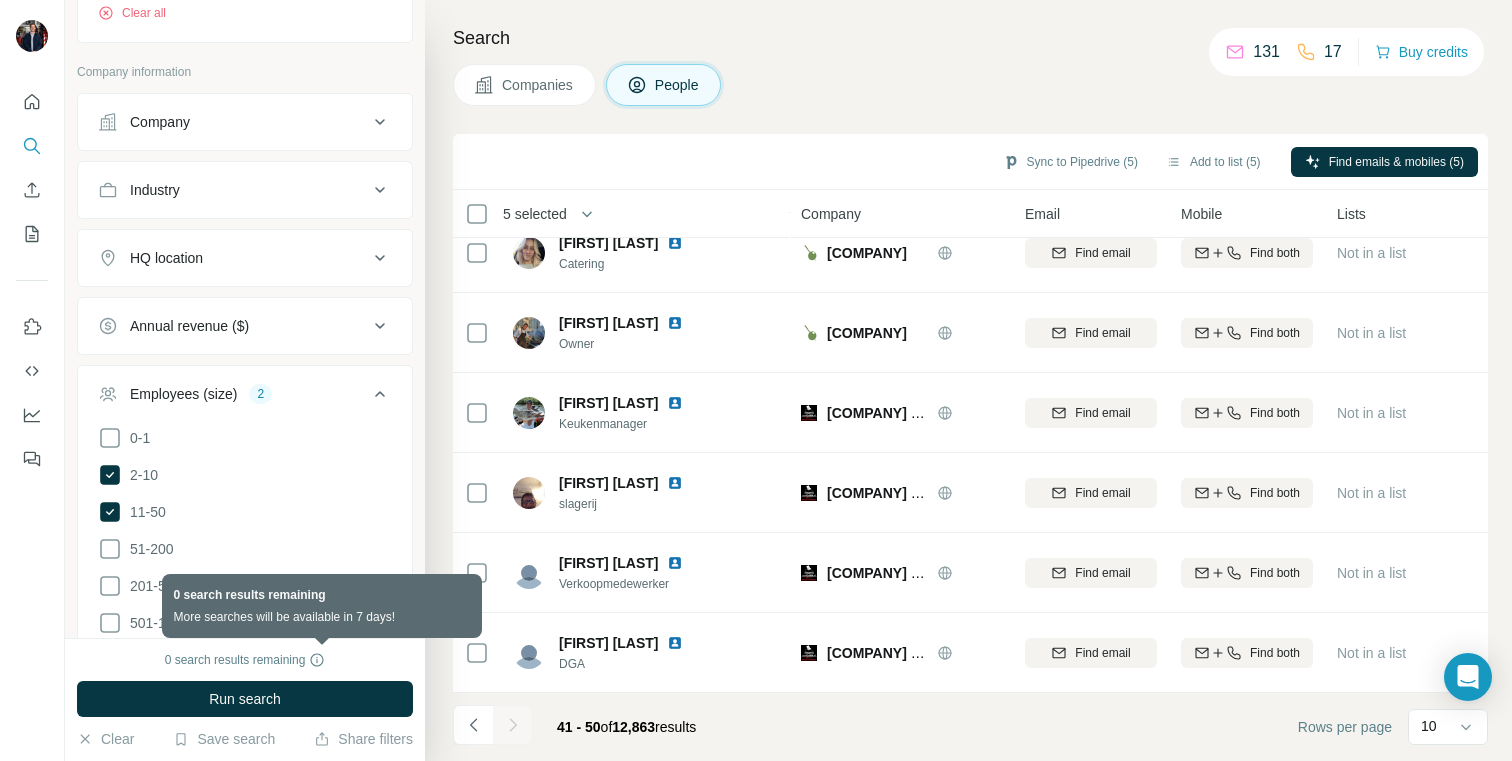 click 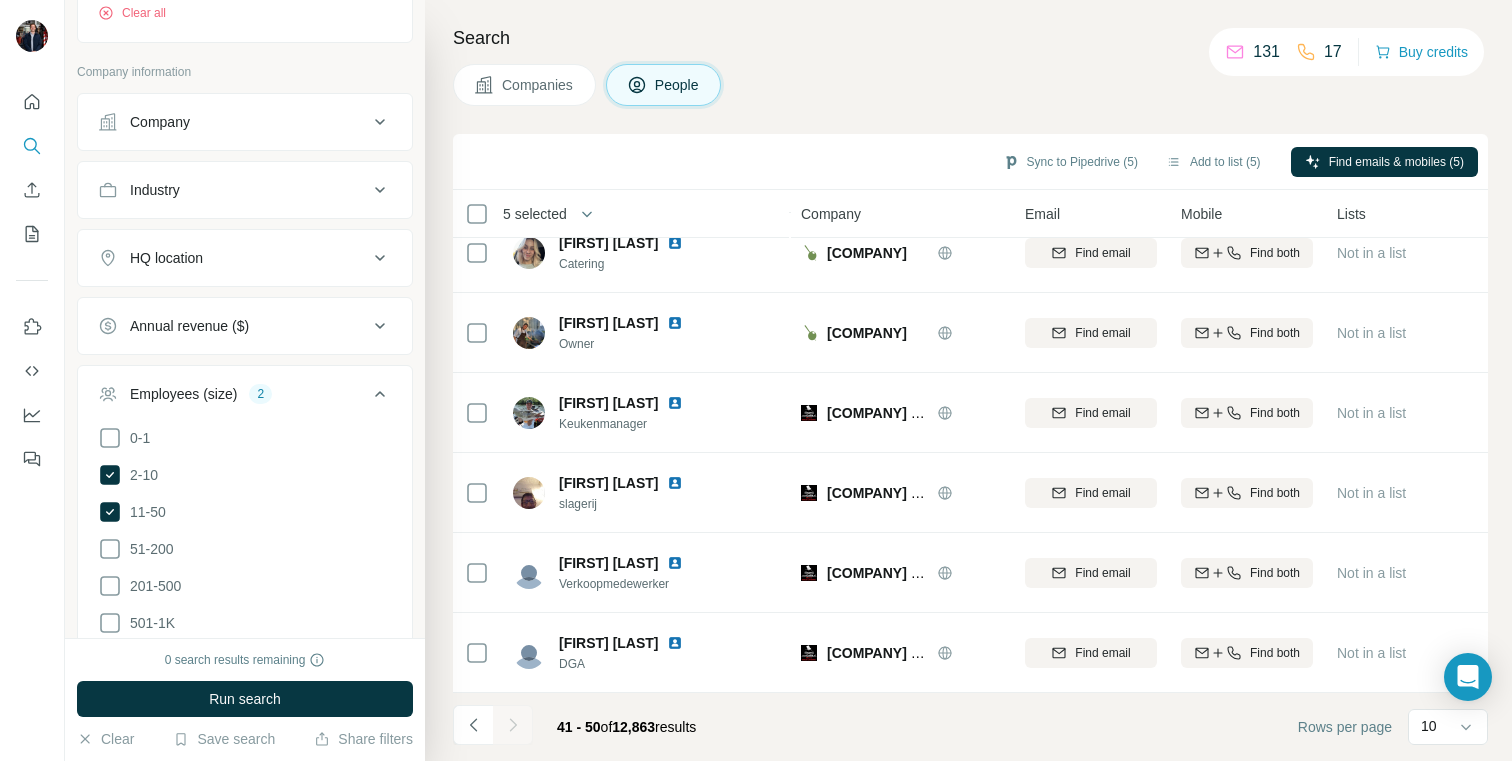 click on "Companies People" at bounding box center [970, 85] 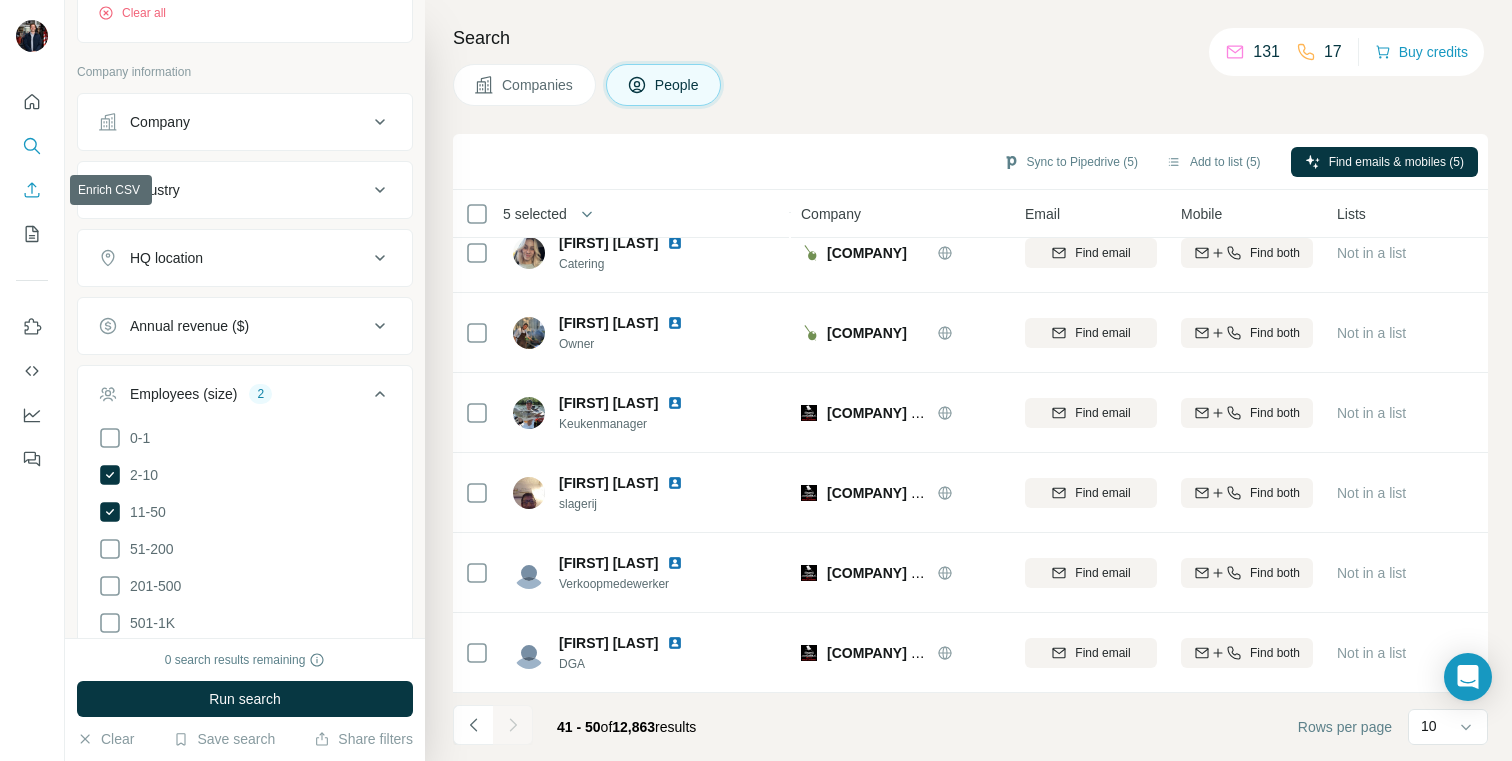 click at bounding box center [32, 190] 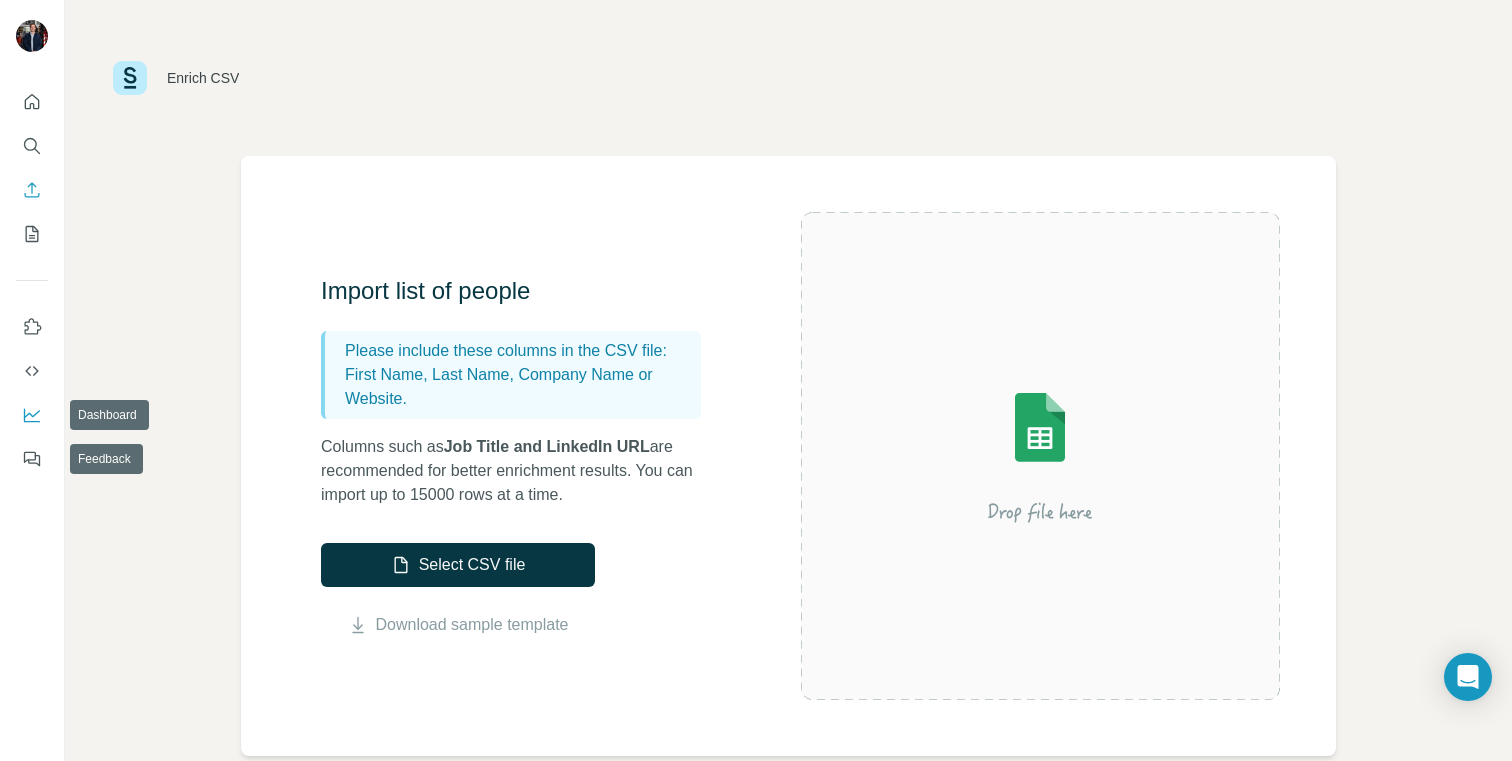 click at bounding box center [32, 415] 